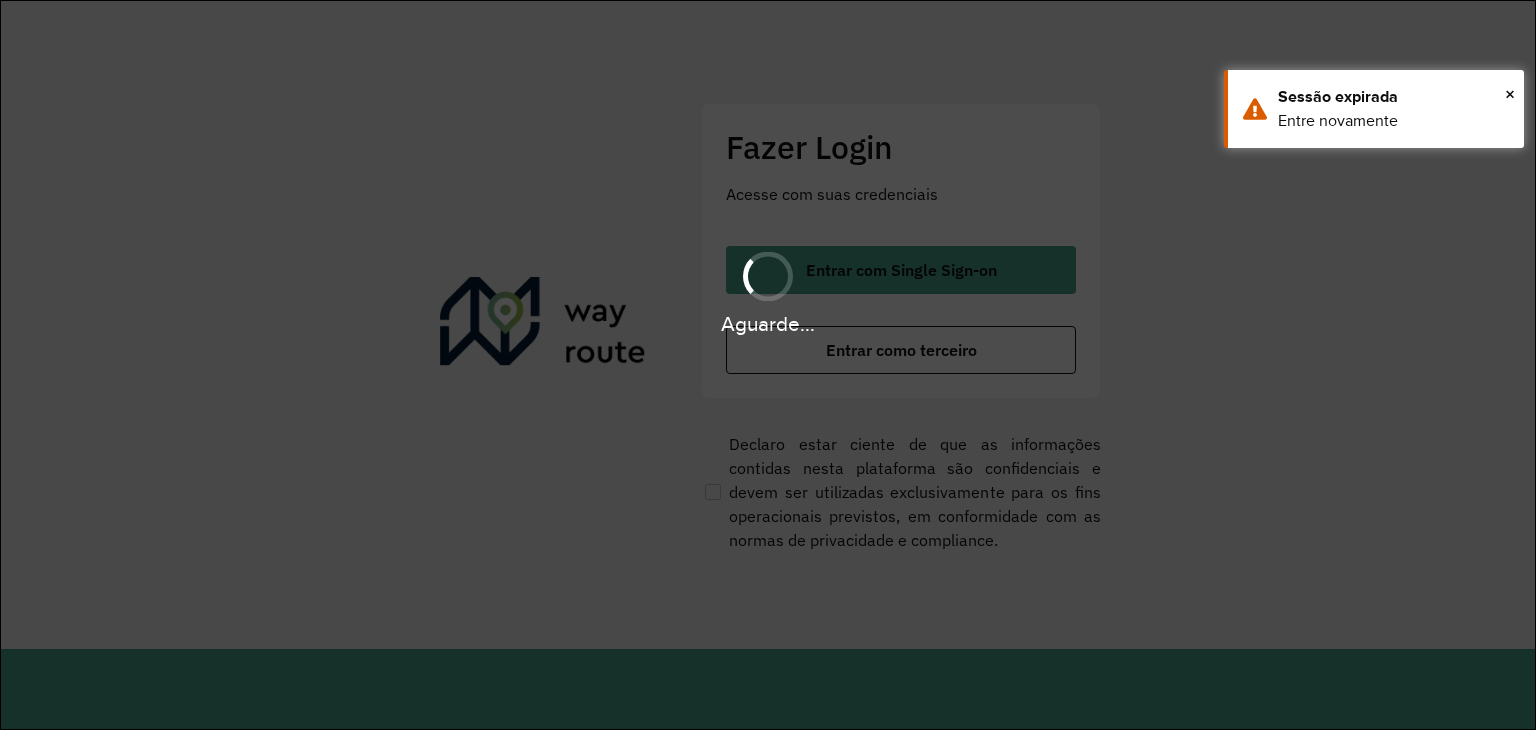 scroll, scrollTop: 0, scrollLeft: 0, axis: both 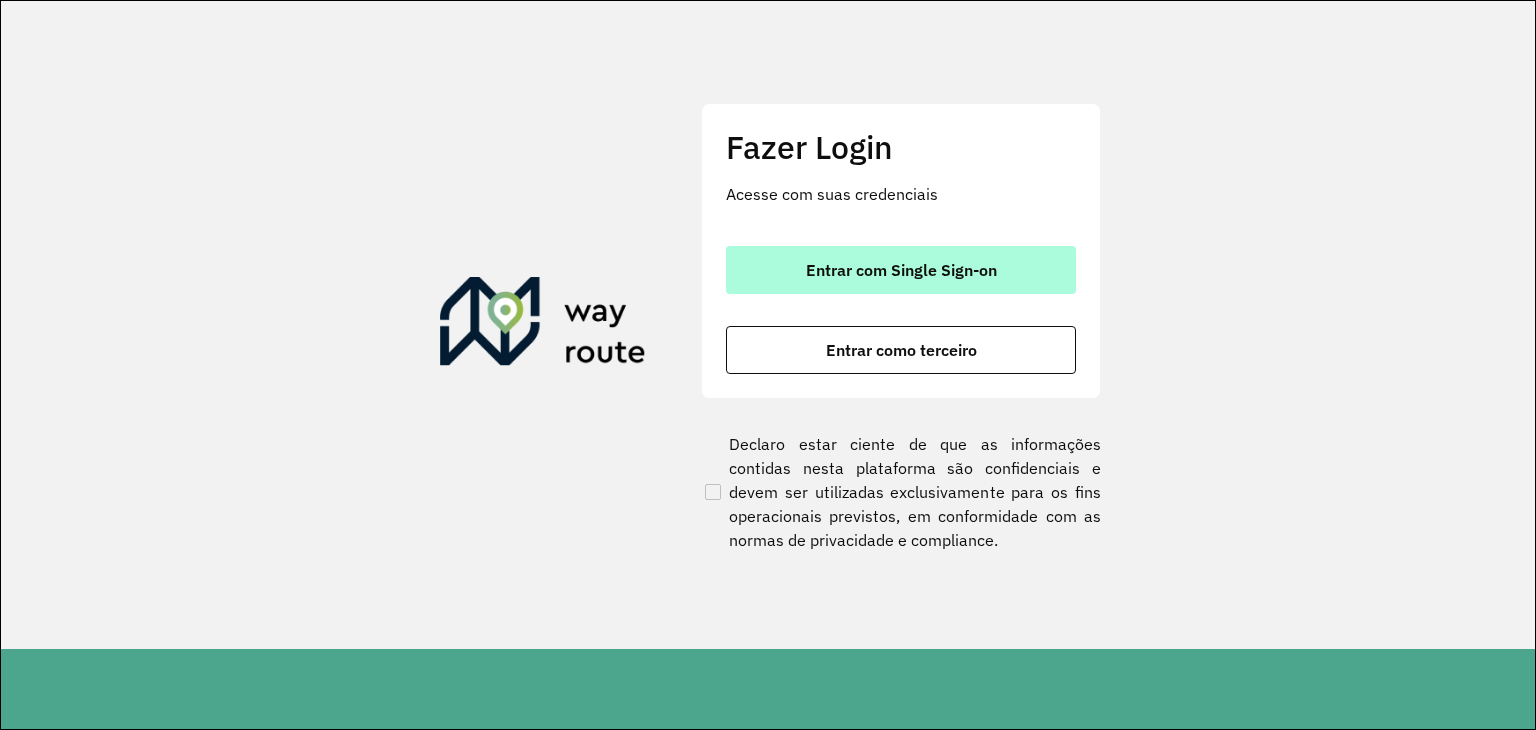 click on "Entrar com Single Sign-on" at bounding box center [901, 270] 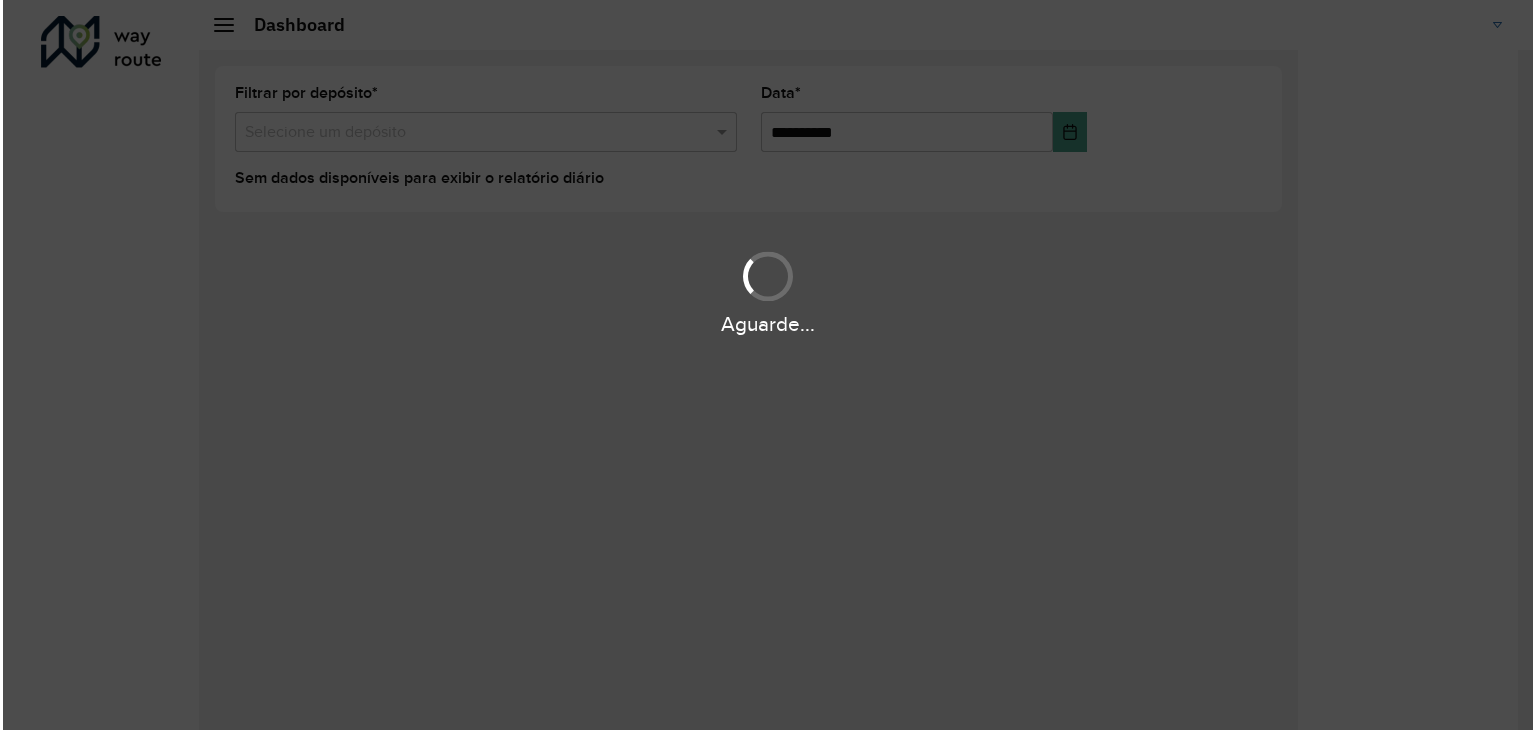 scroll, scrollTop: 0, scrollLeft: 0, axis: both 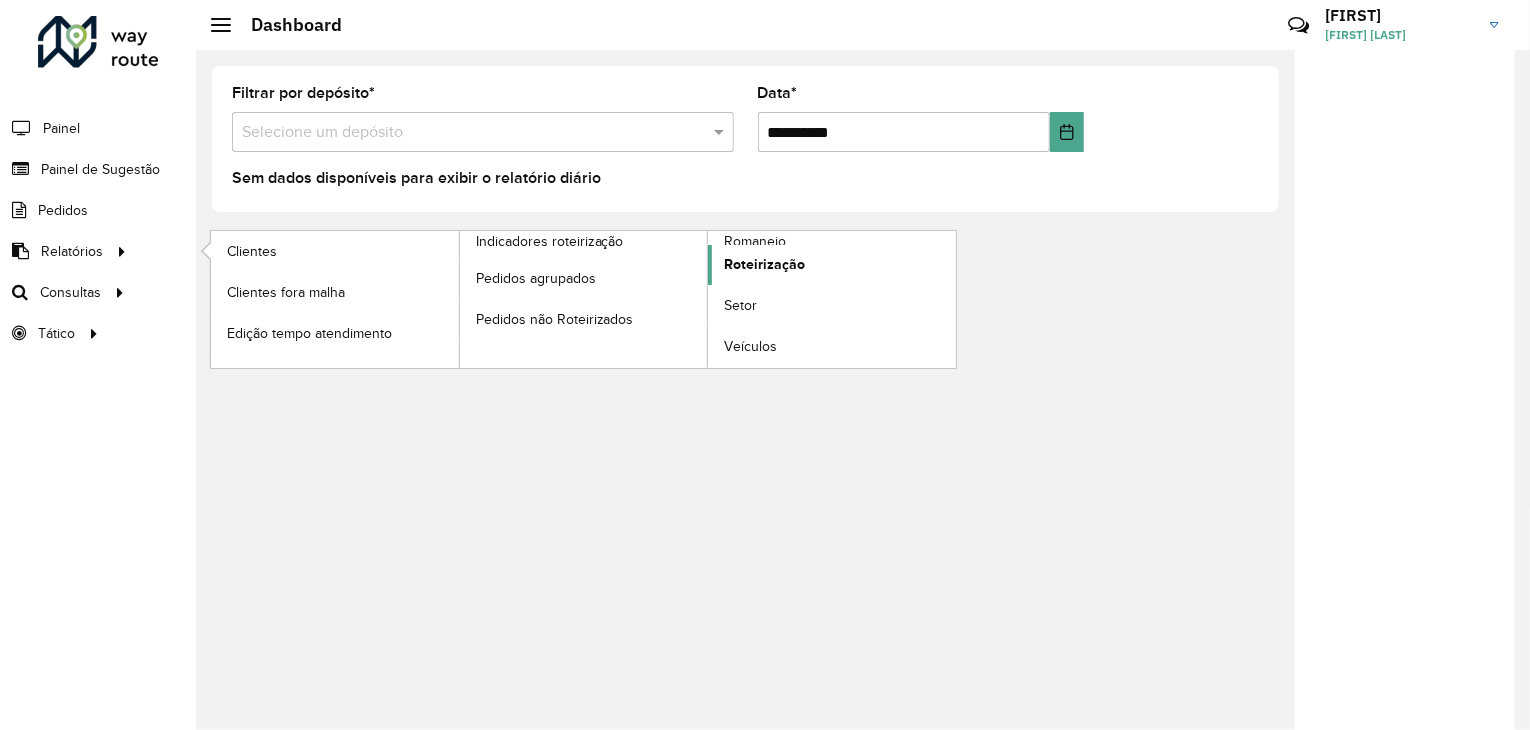 click on "Roteirização" 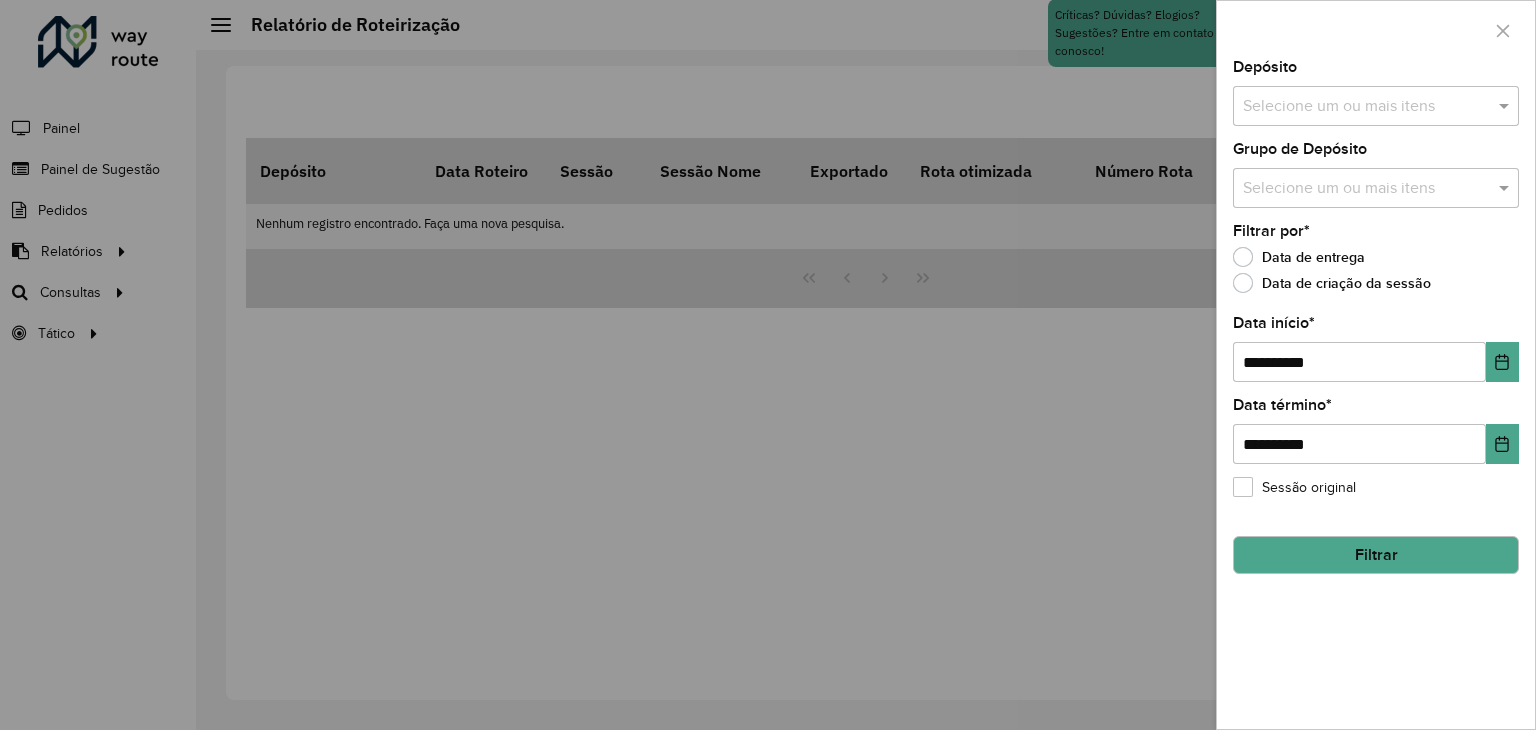 click at bounding box center (768, 365) 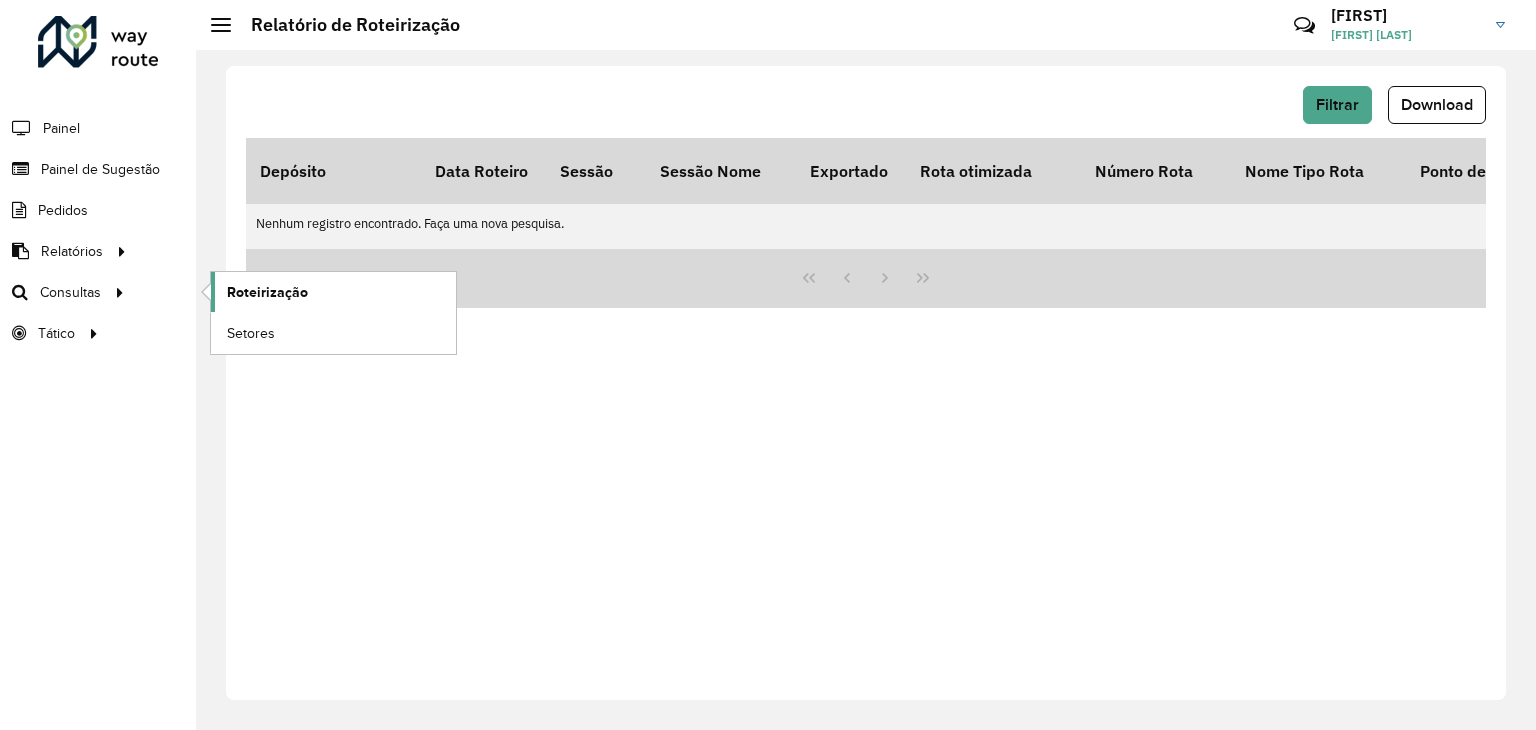 click on "Roteirização" 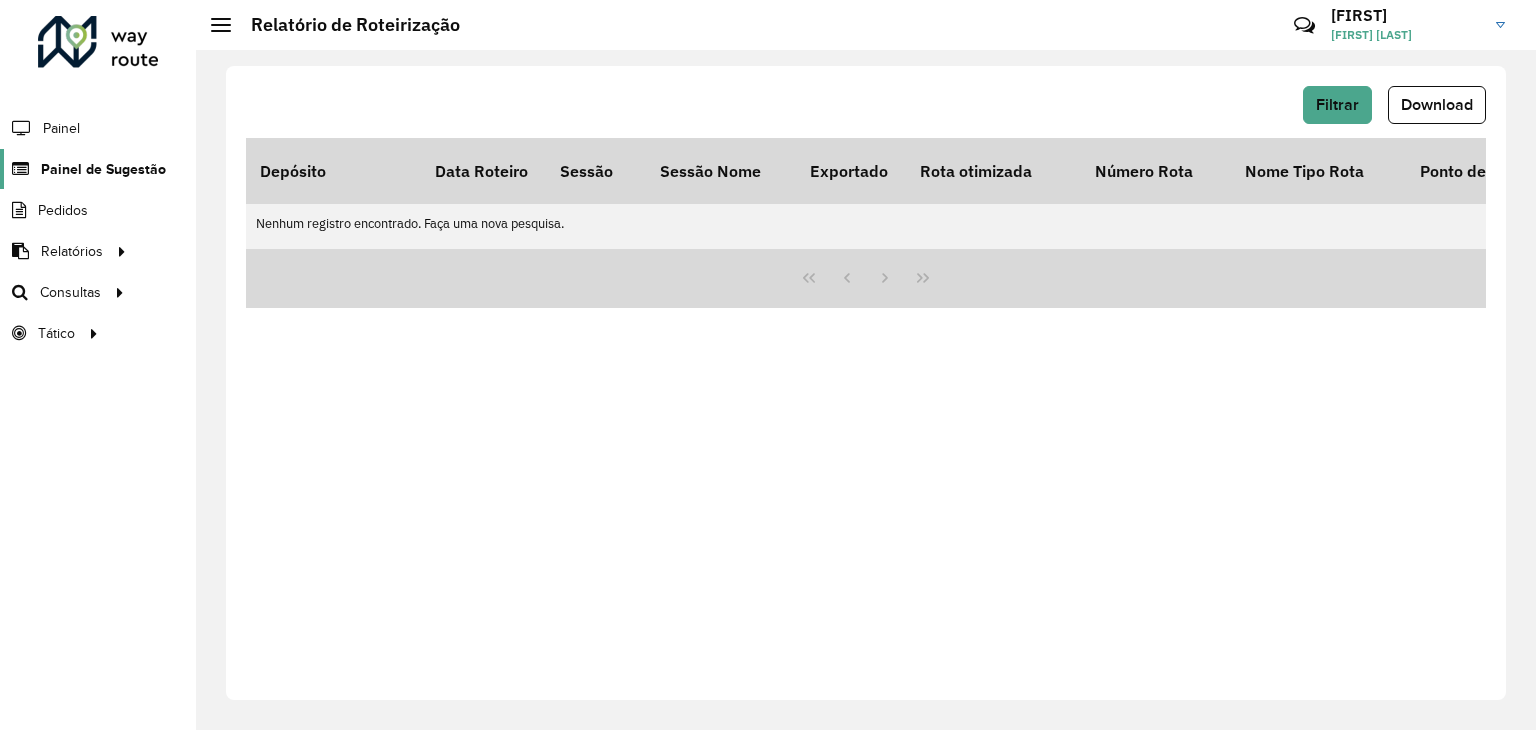 click on "Painel de Sugestão" 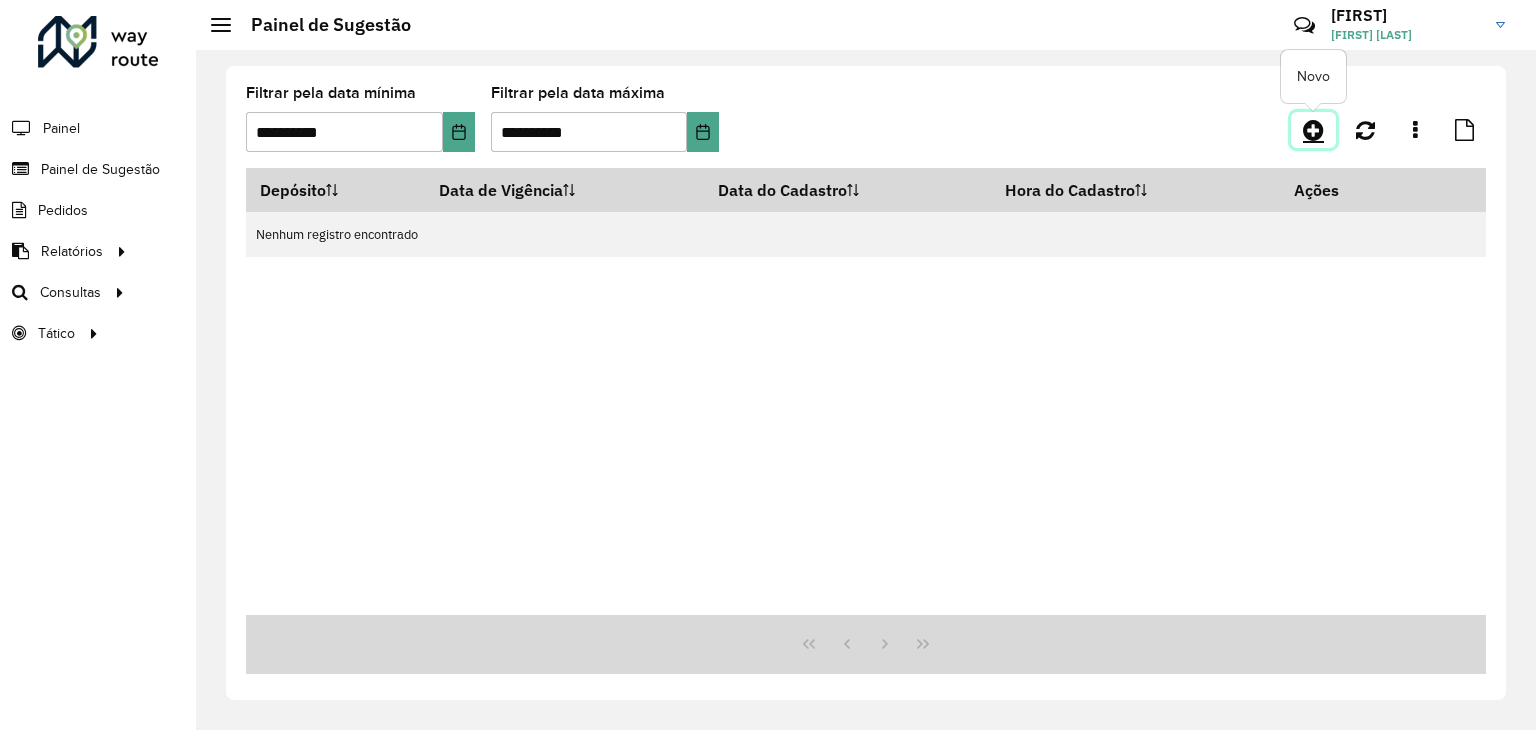 click 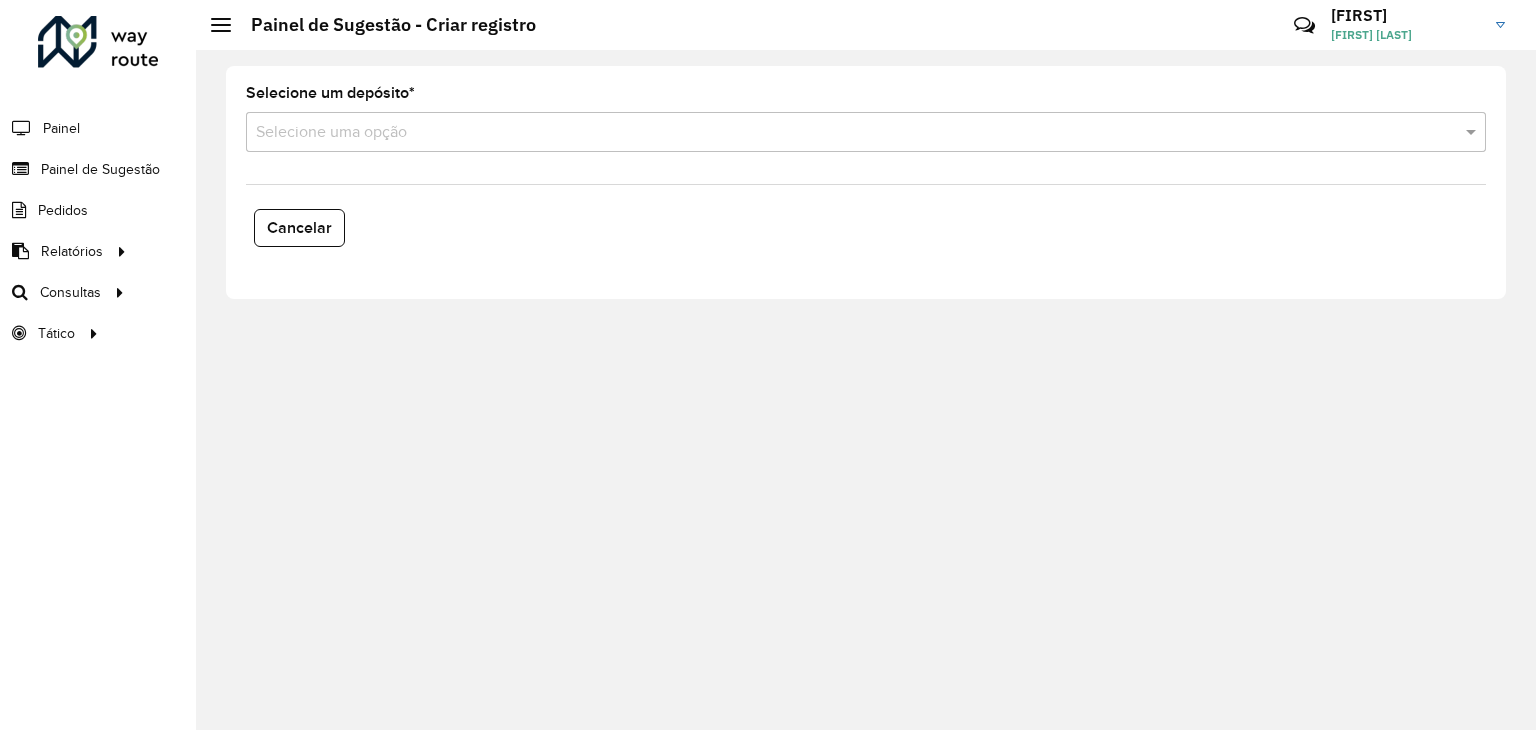 click on "Selecione um depósito  * Selecione uma opção" 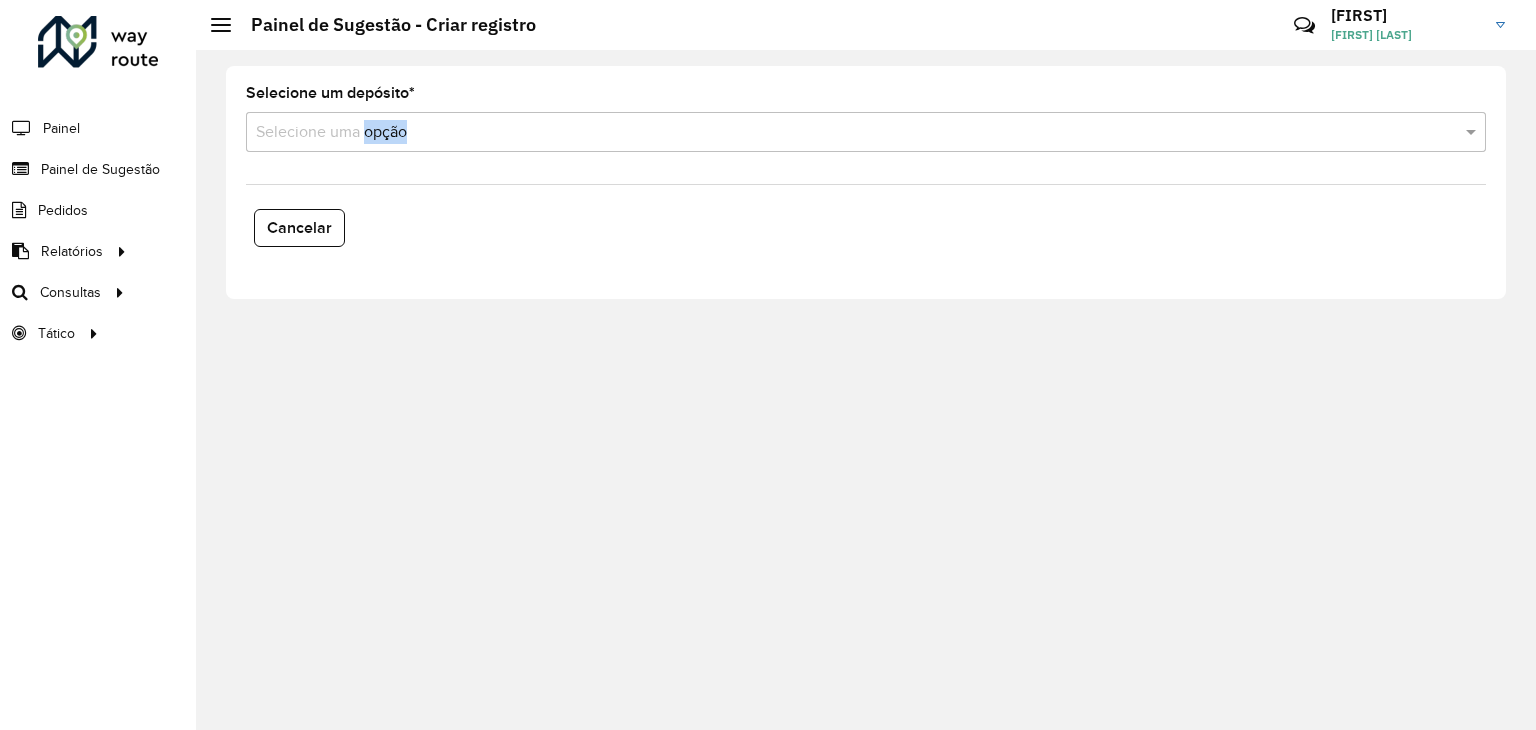 click on "Selecione um depósito  * Selecione uma opção" 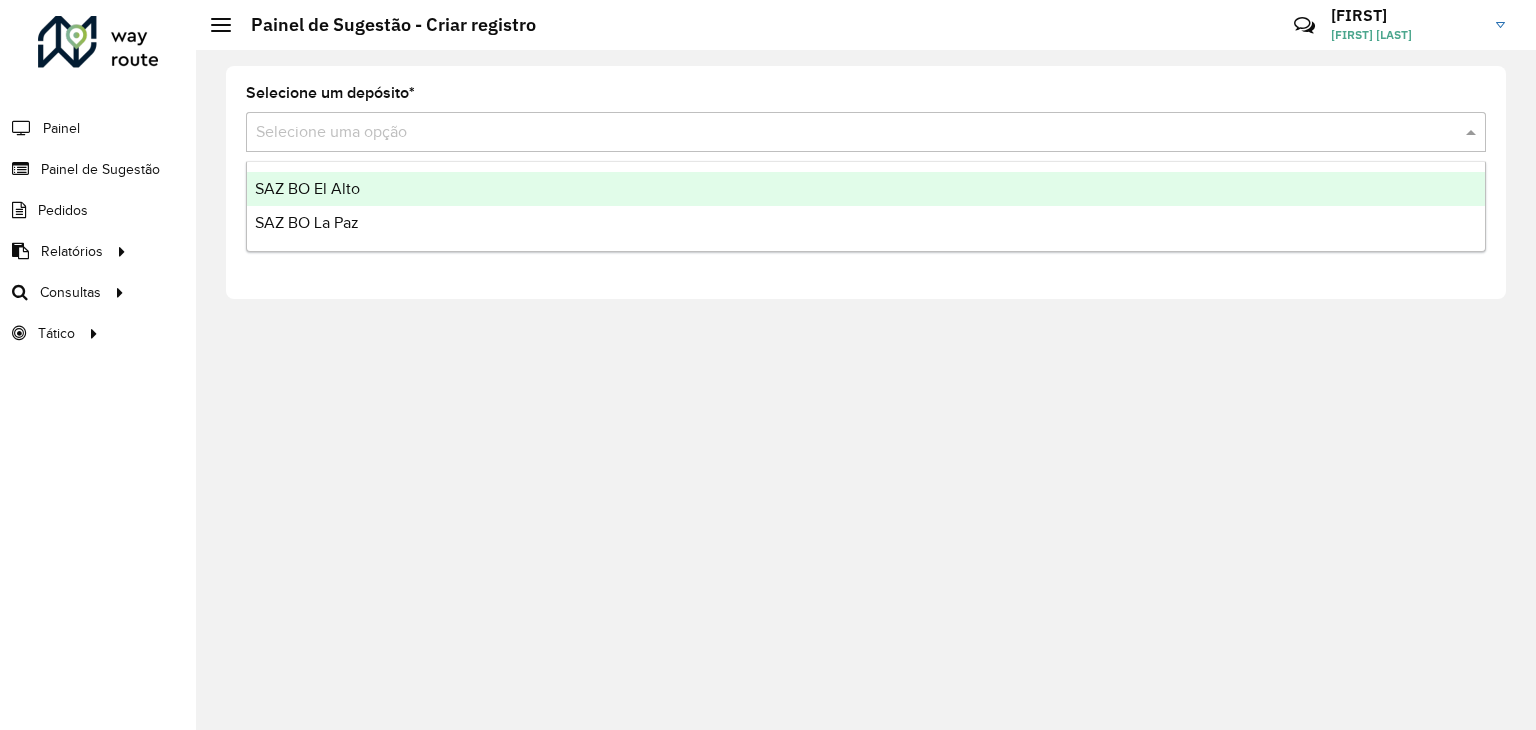 click on "Selecione uma opção" at bounding box center [866, 132] 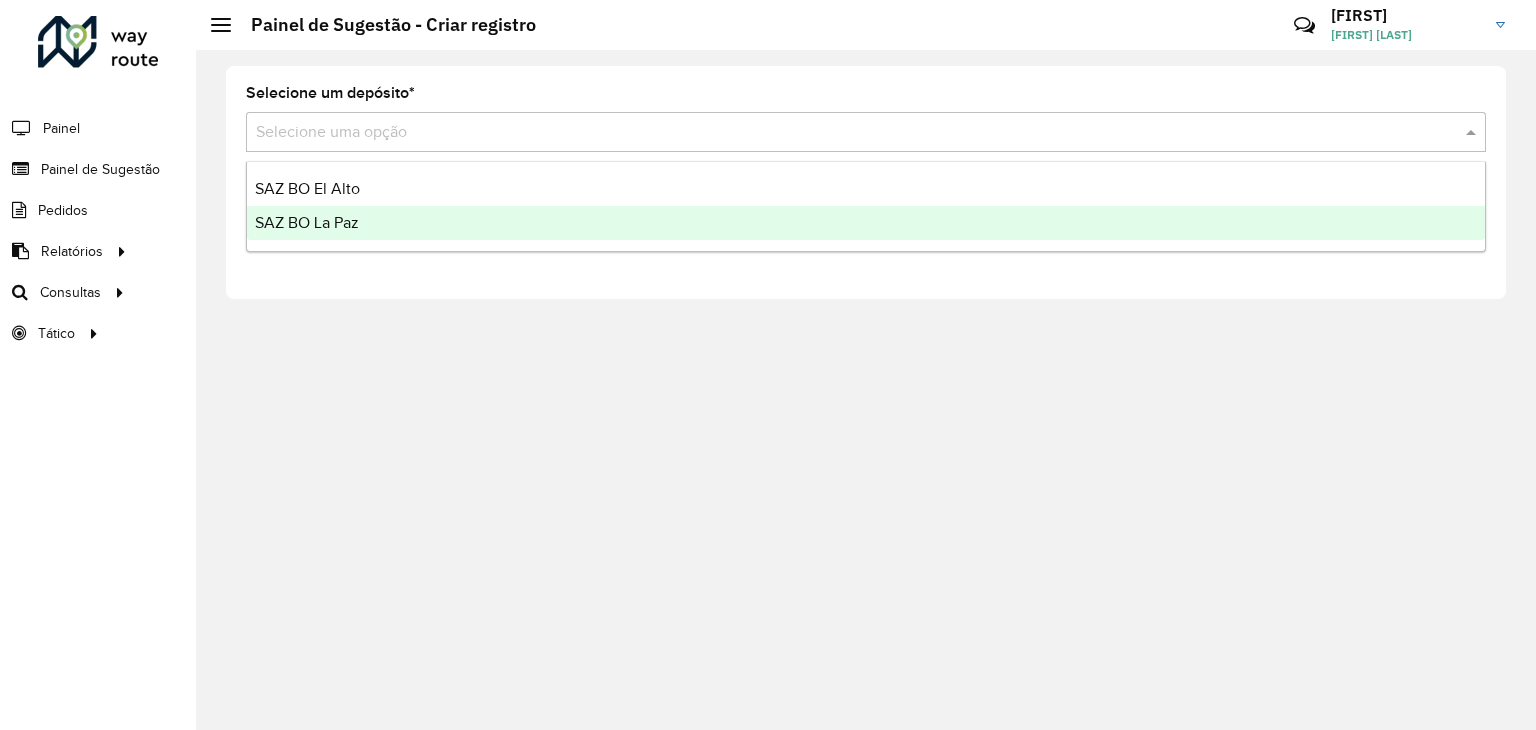 click on "SAZ BO La Paz" at bounding box center [307, 222] 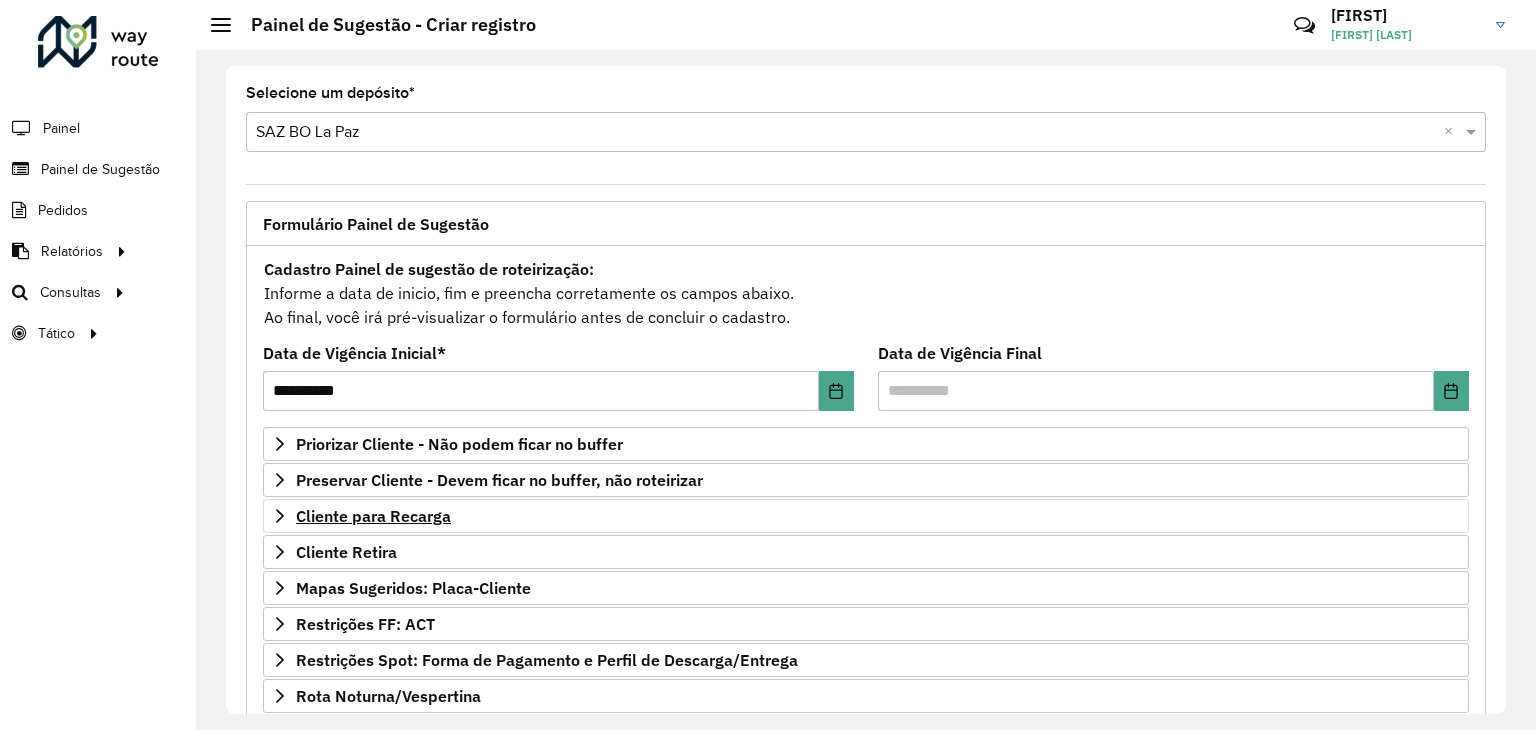 scroll, scrollTop: 224, scrollLeft: 0, axis: vertical 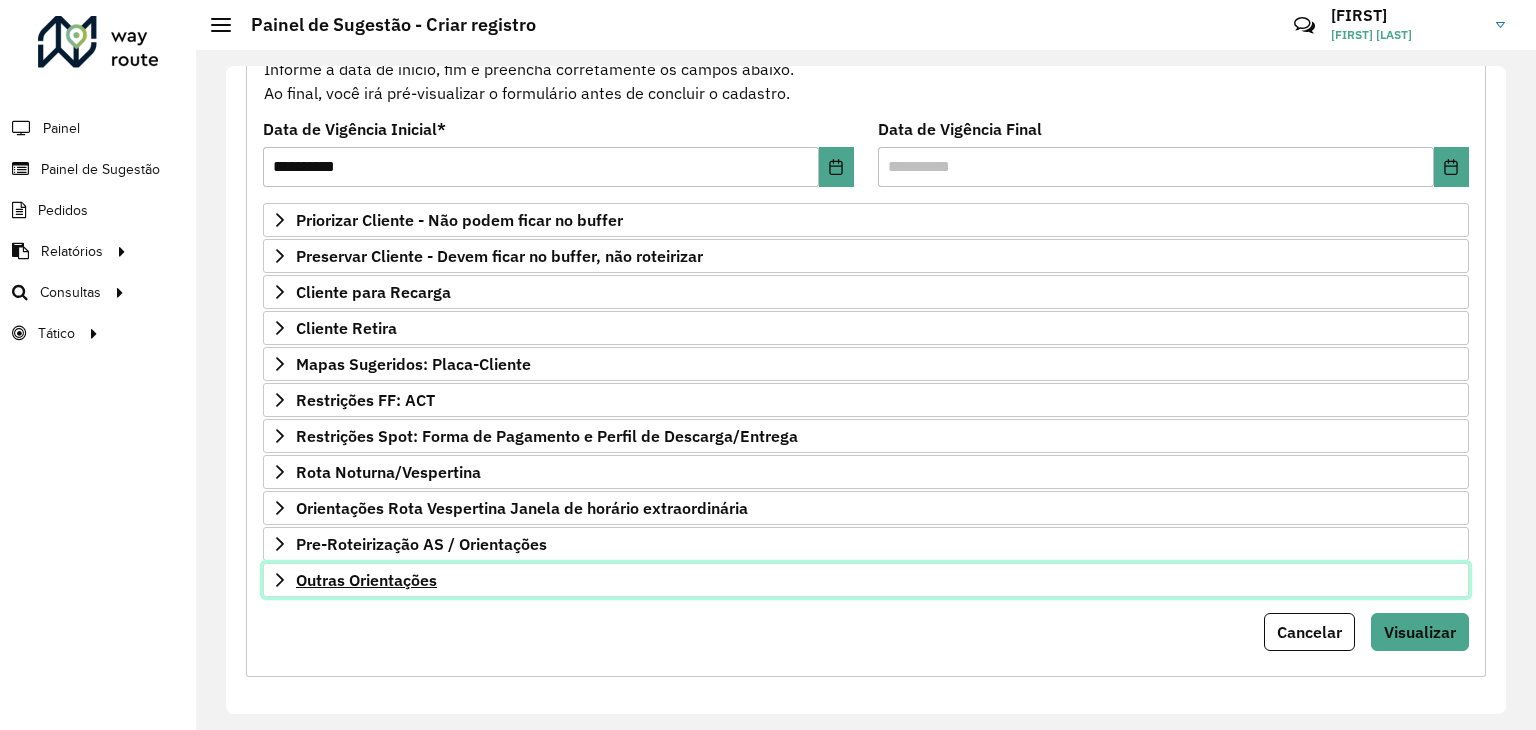 click on "Outras Orientações" at bounding box center (366, 580) 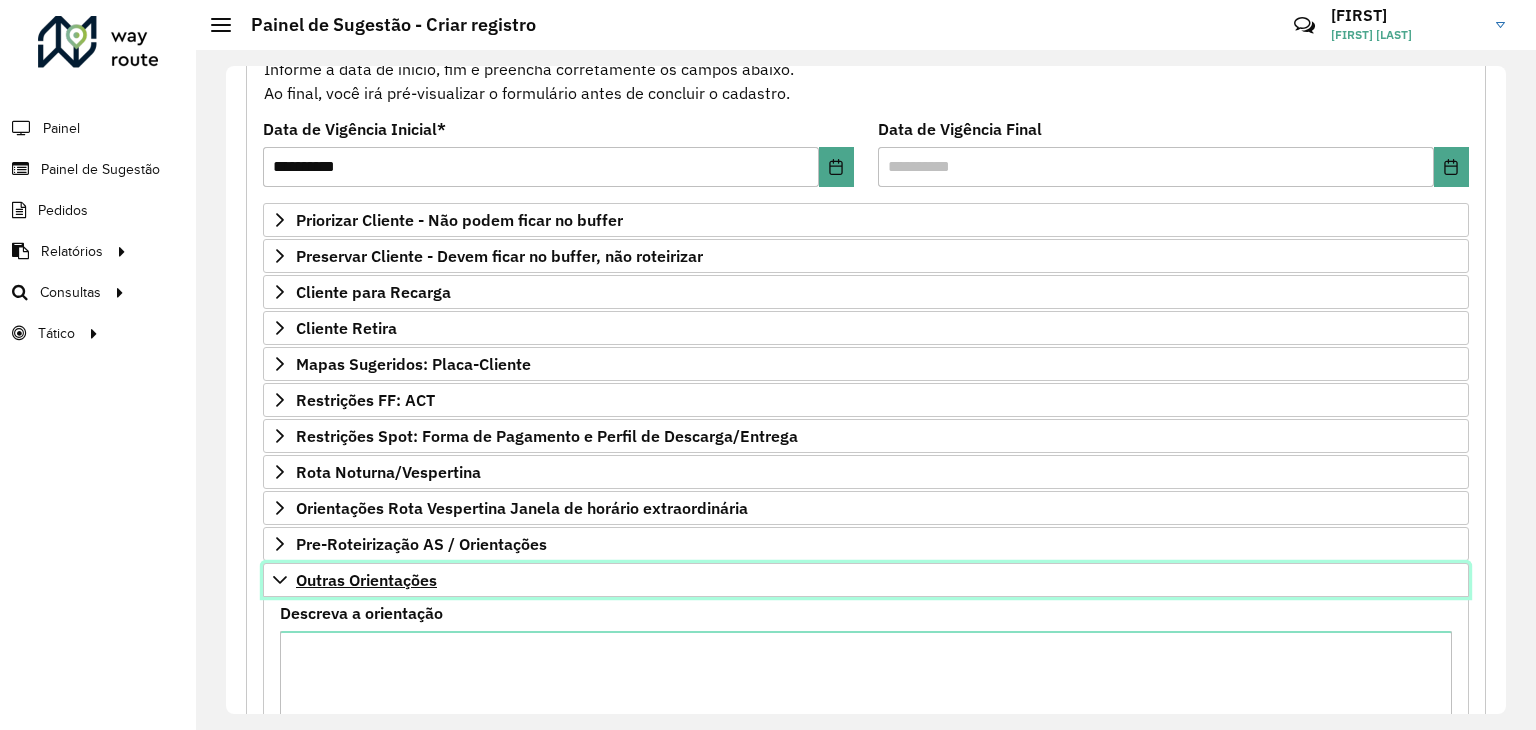 scroll, scrollTop: 453, scrollLeft: 0, axis: vertical 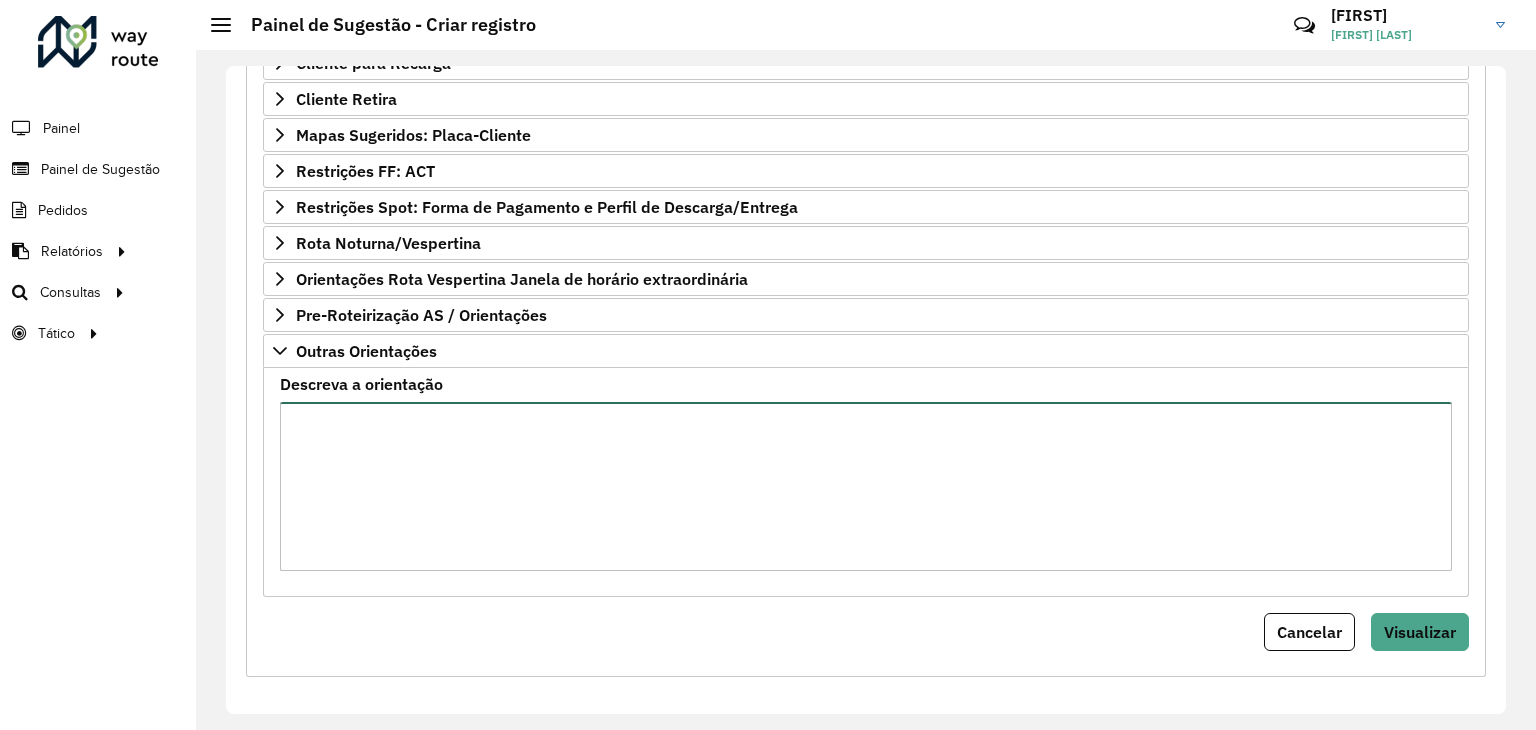 click on "Descreva a orientação" at bounding box center [866, 486] 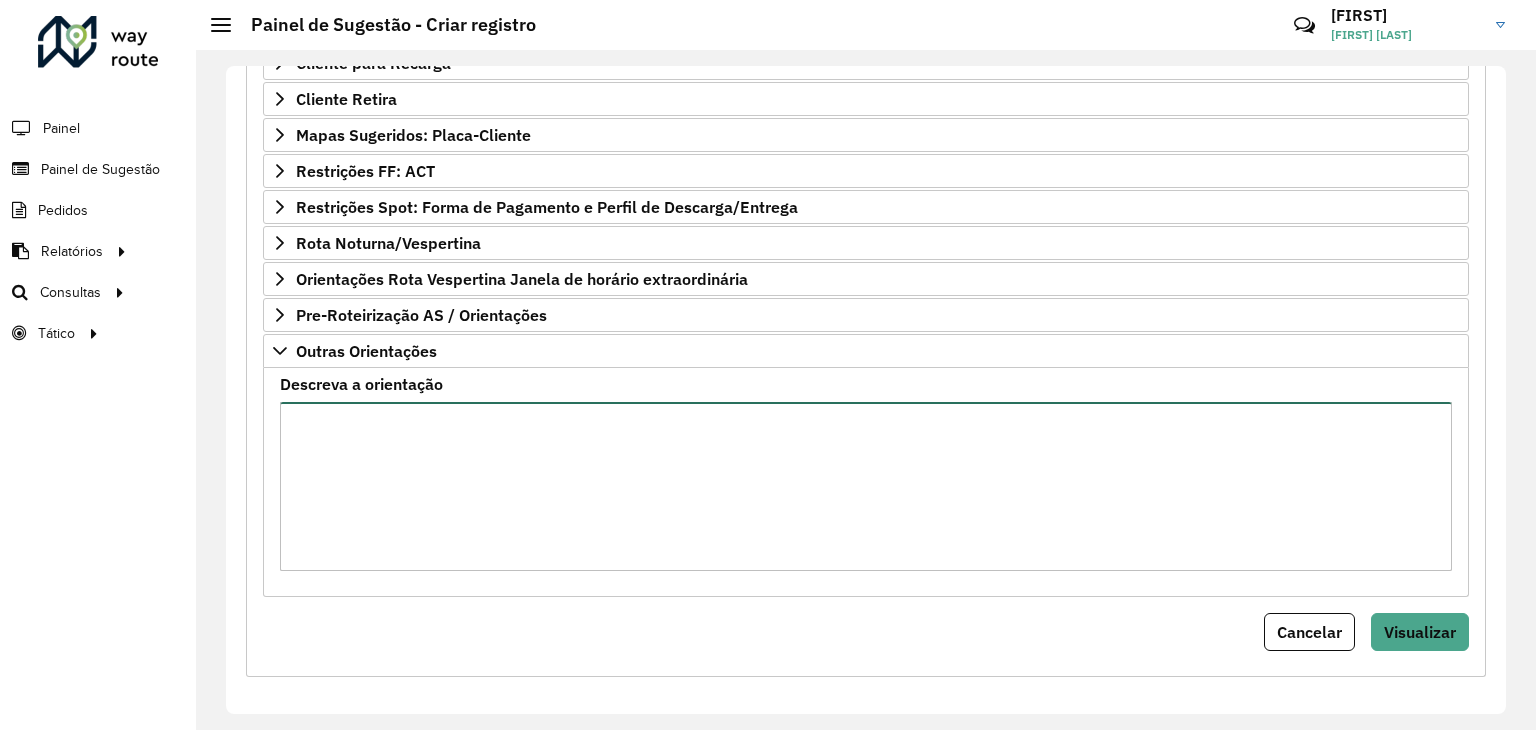 click on "Descreva a orientação" at bounding box center [866, 486] 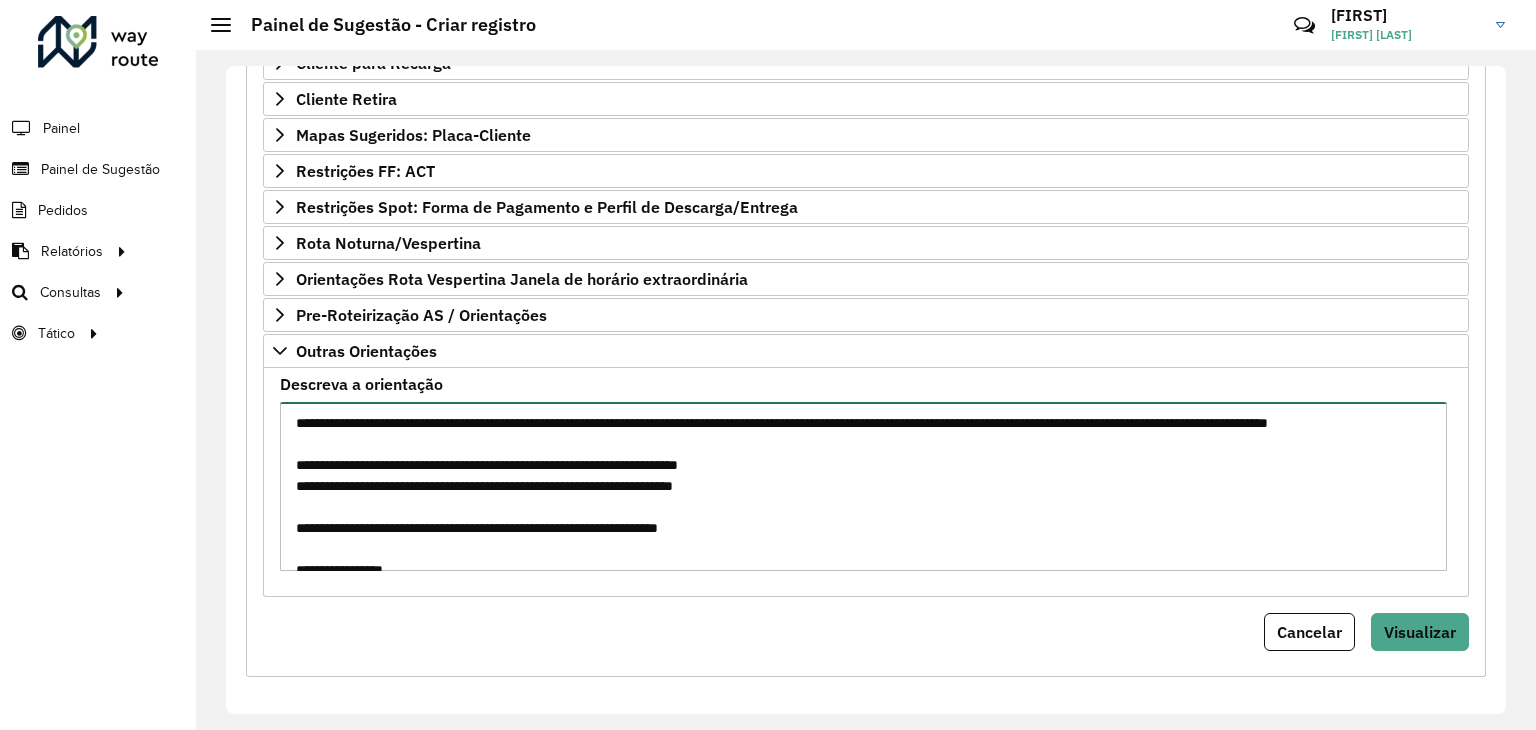 scroll, scrollTop: 42, scrollLeft: 0, axis: vertical 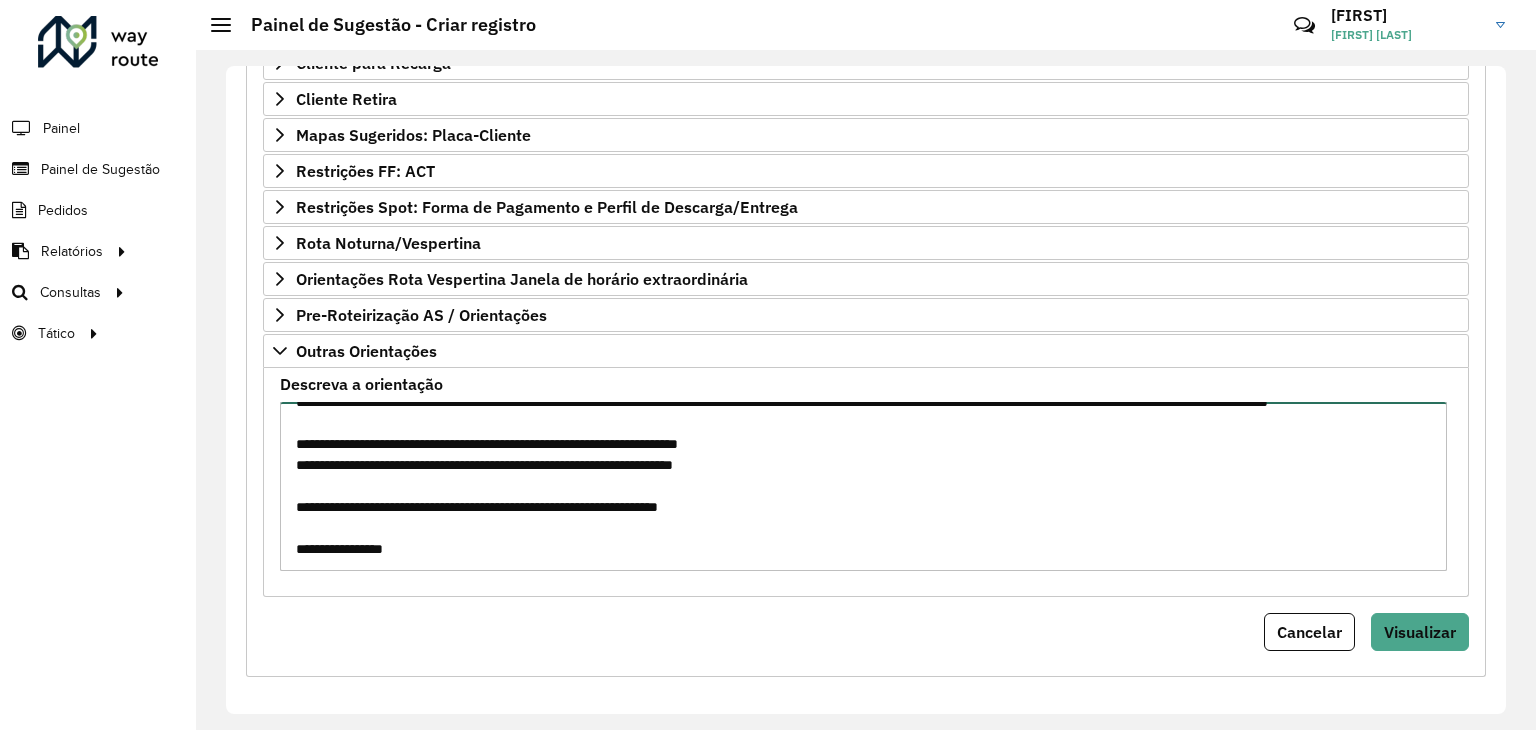 drag, startPoint x: 774, startPoint y: 501, endPoint x: 204, endPoint y: 495, distance: 570.03156 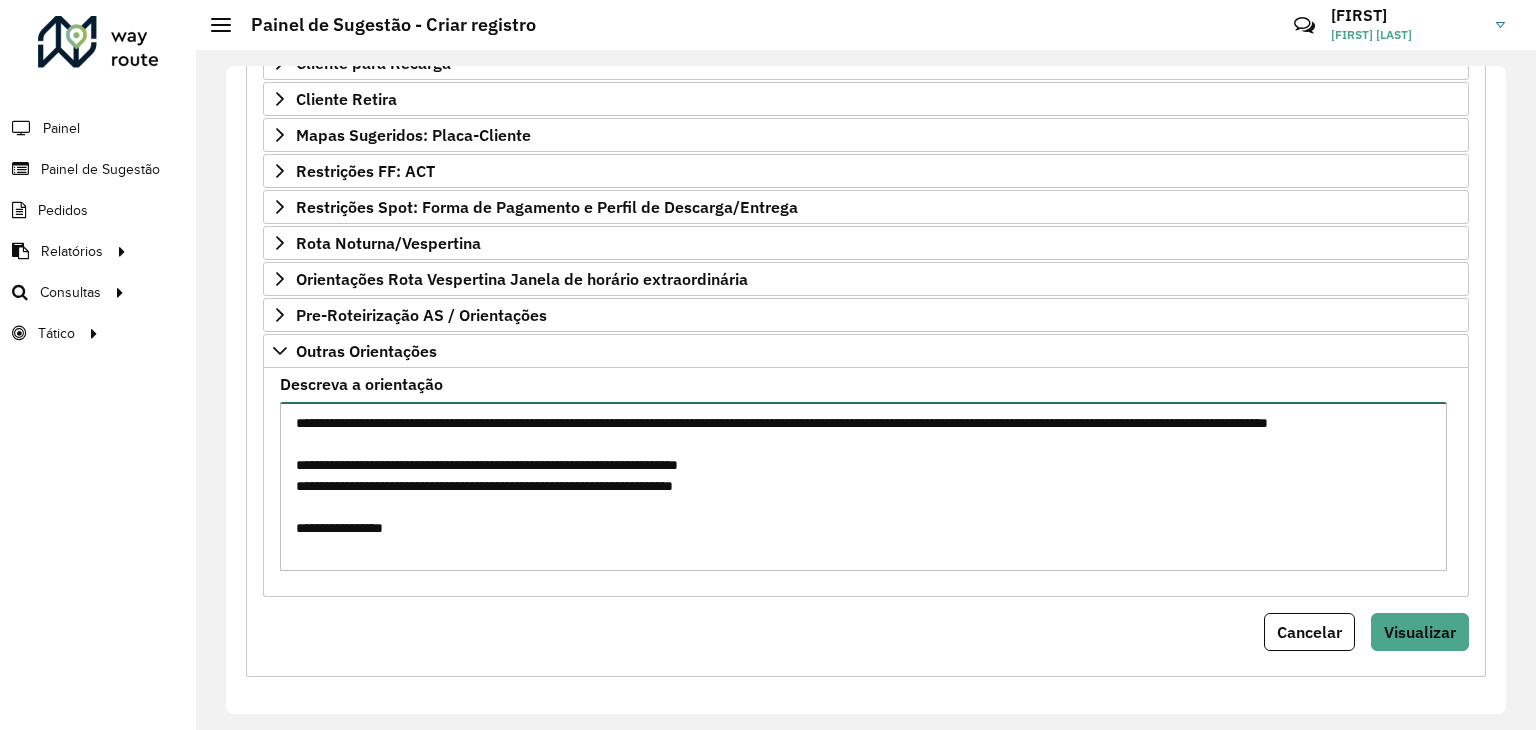 scroll, scrollTop: 0, scrollLeft: 0, axis: both 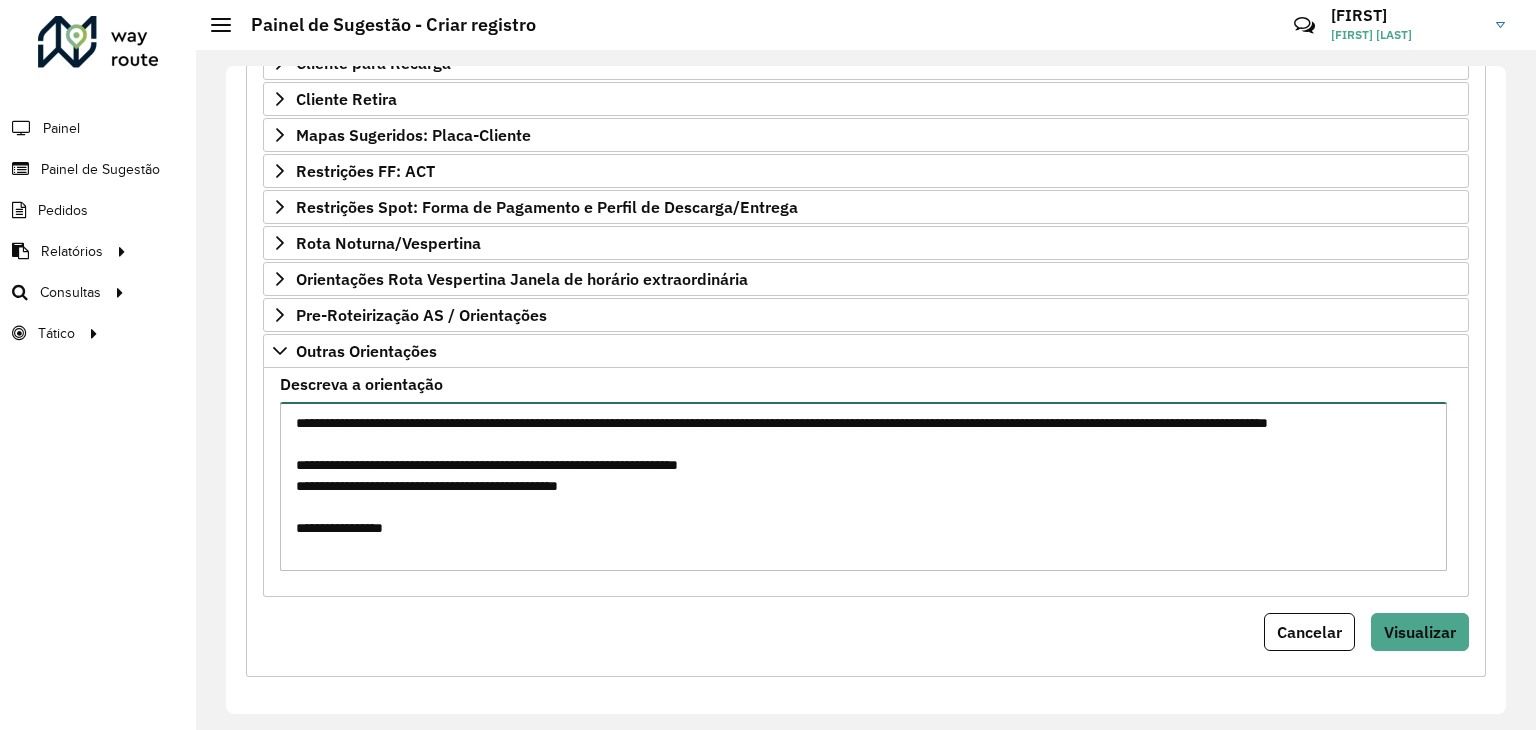 click on "**********" at bounding box center (863, 486) 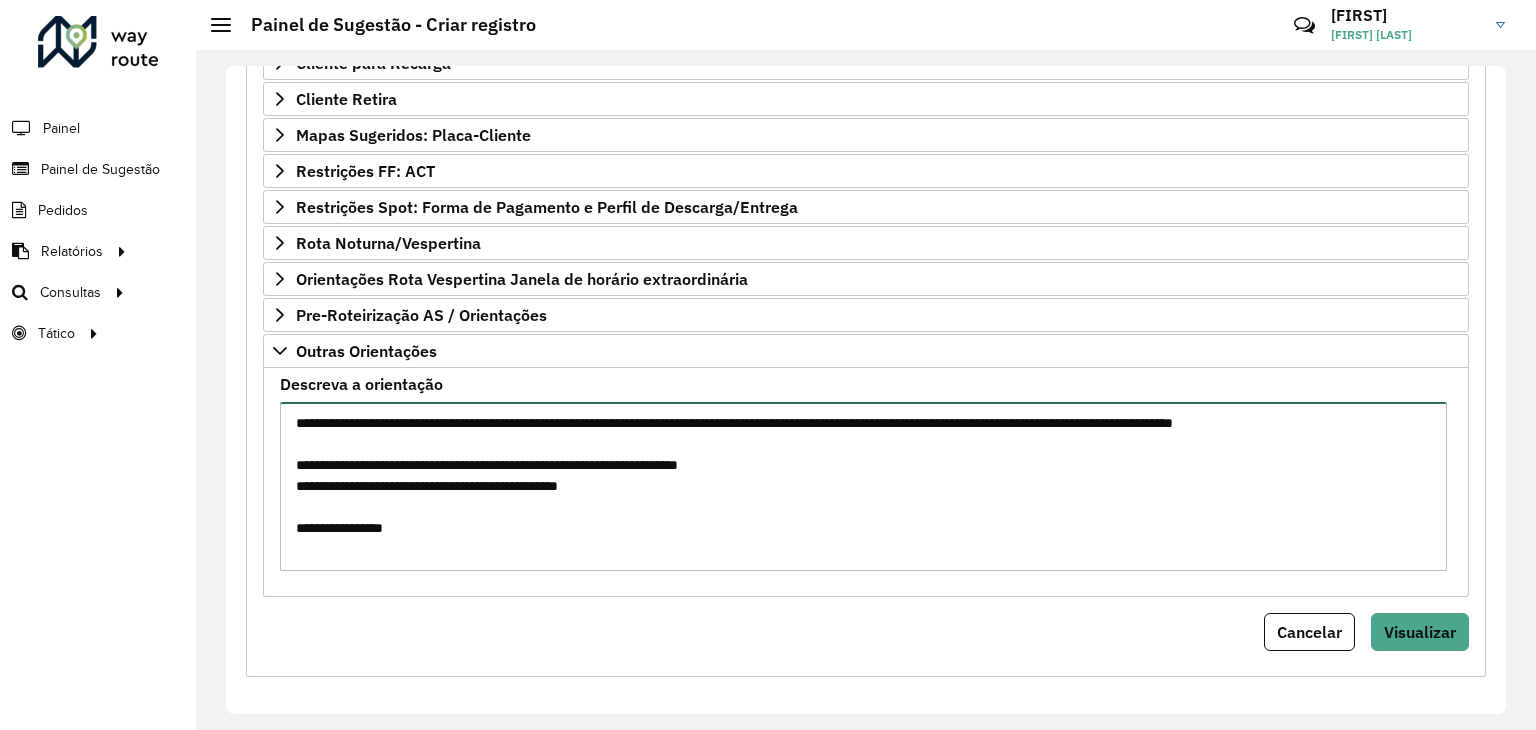 click on "**********" at bounding box center [863, 486] 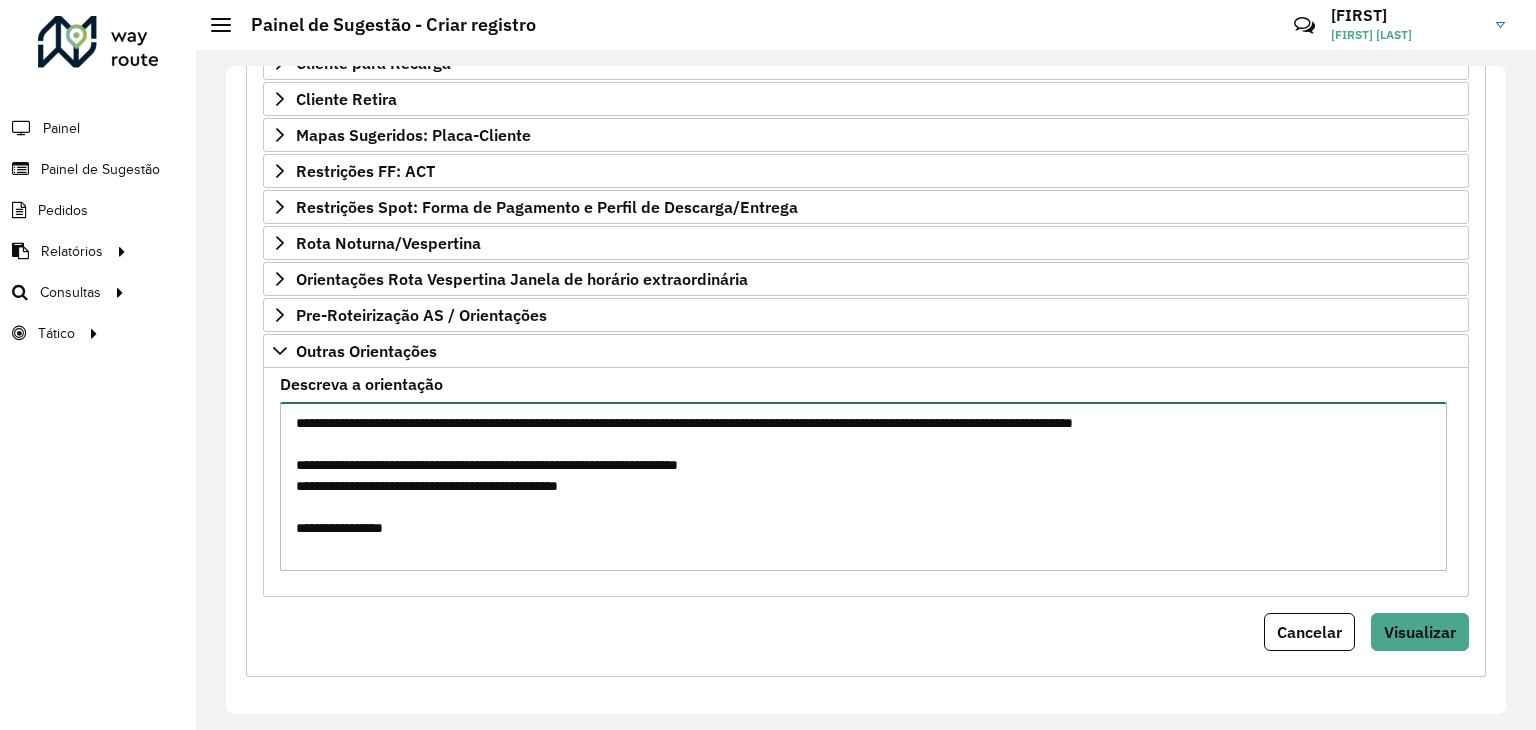click on "**********" at bounding box center [863, 486] 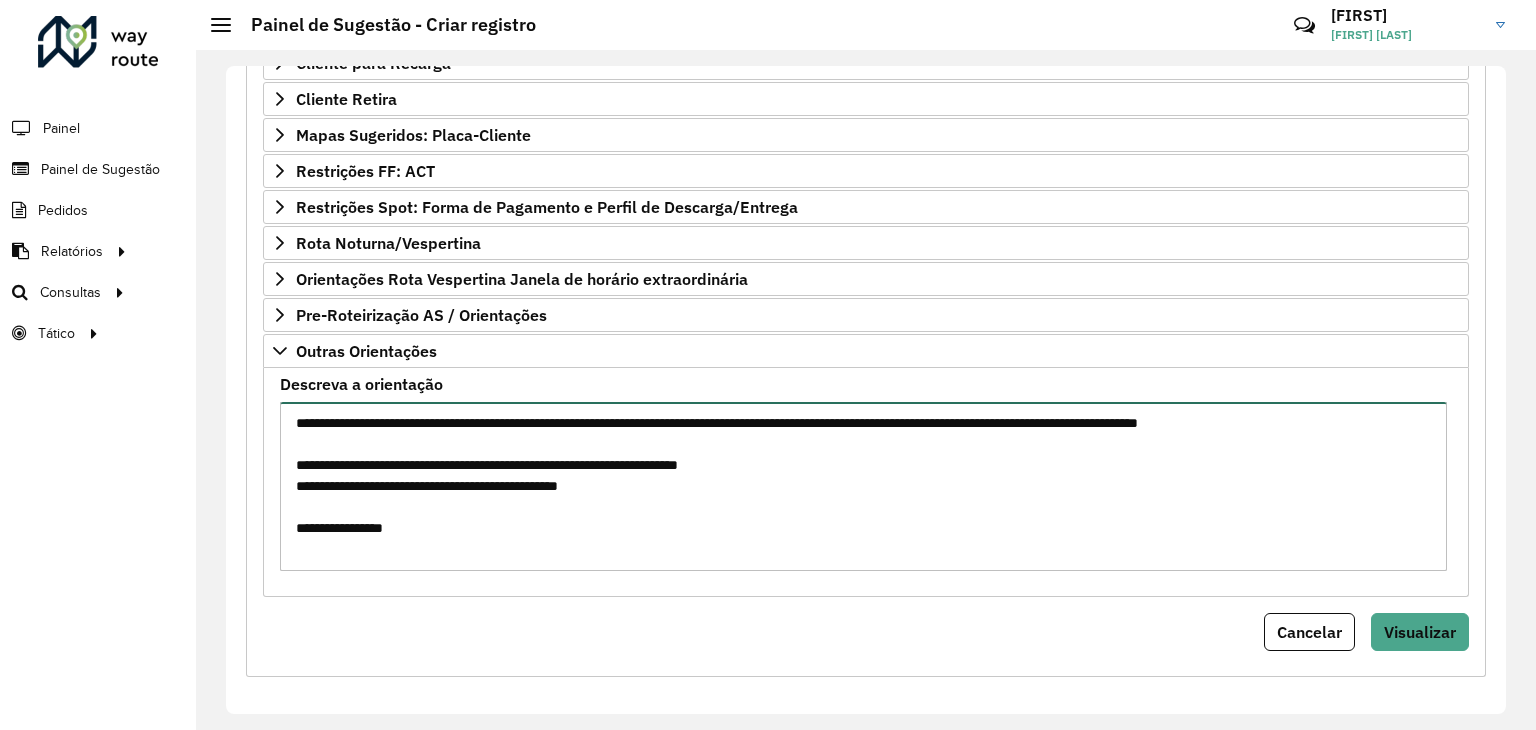 click on "**********" at bounding box center (863, 486) 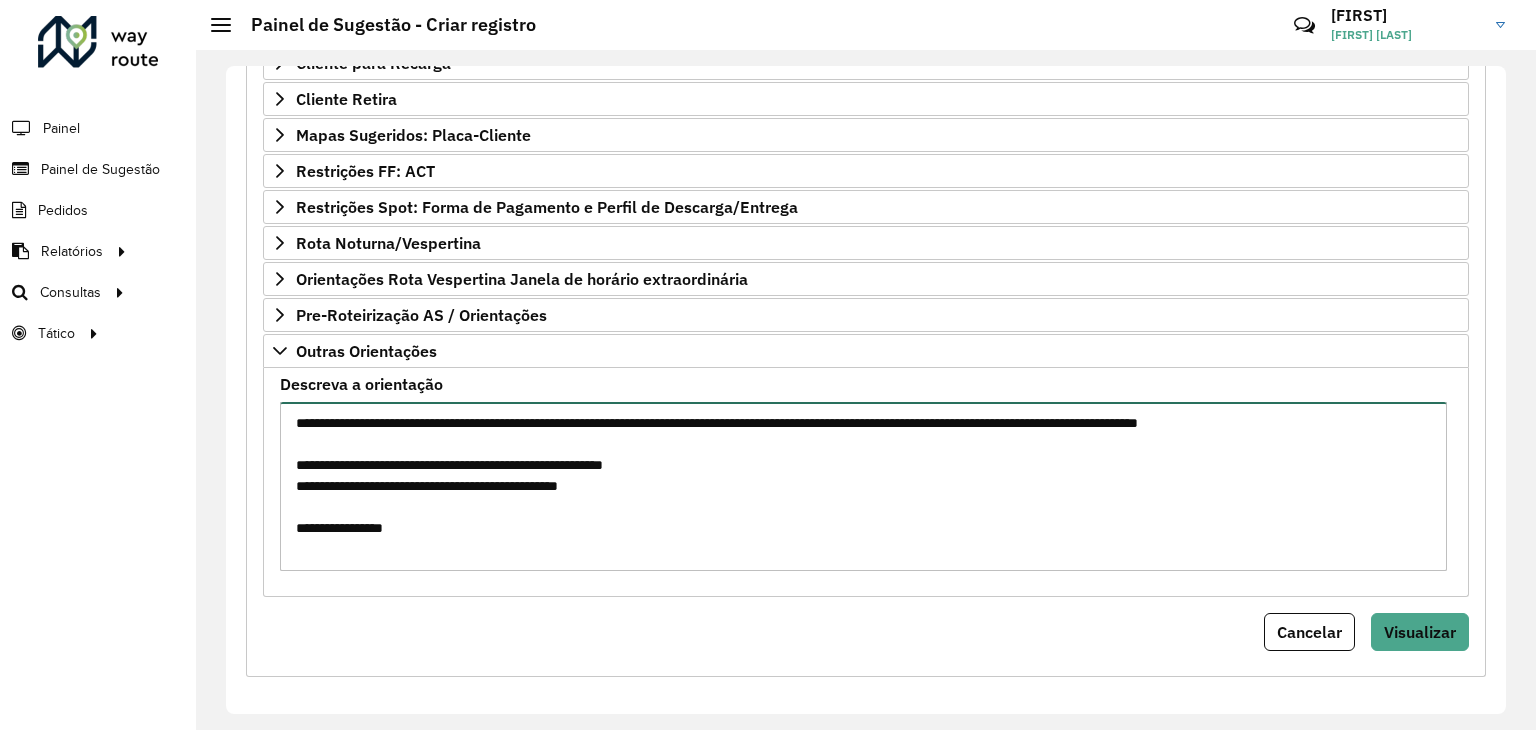click on "**********" at bounding box center (863, 486) 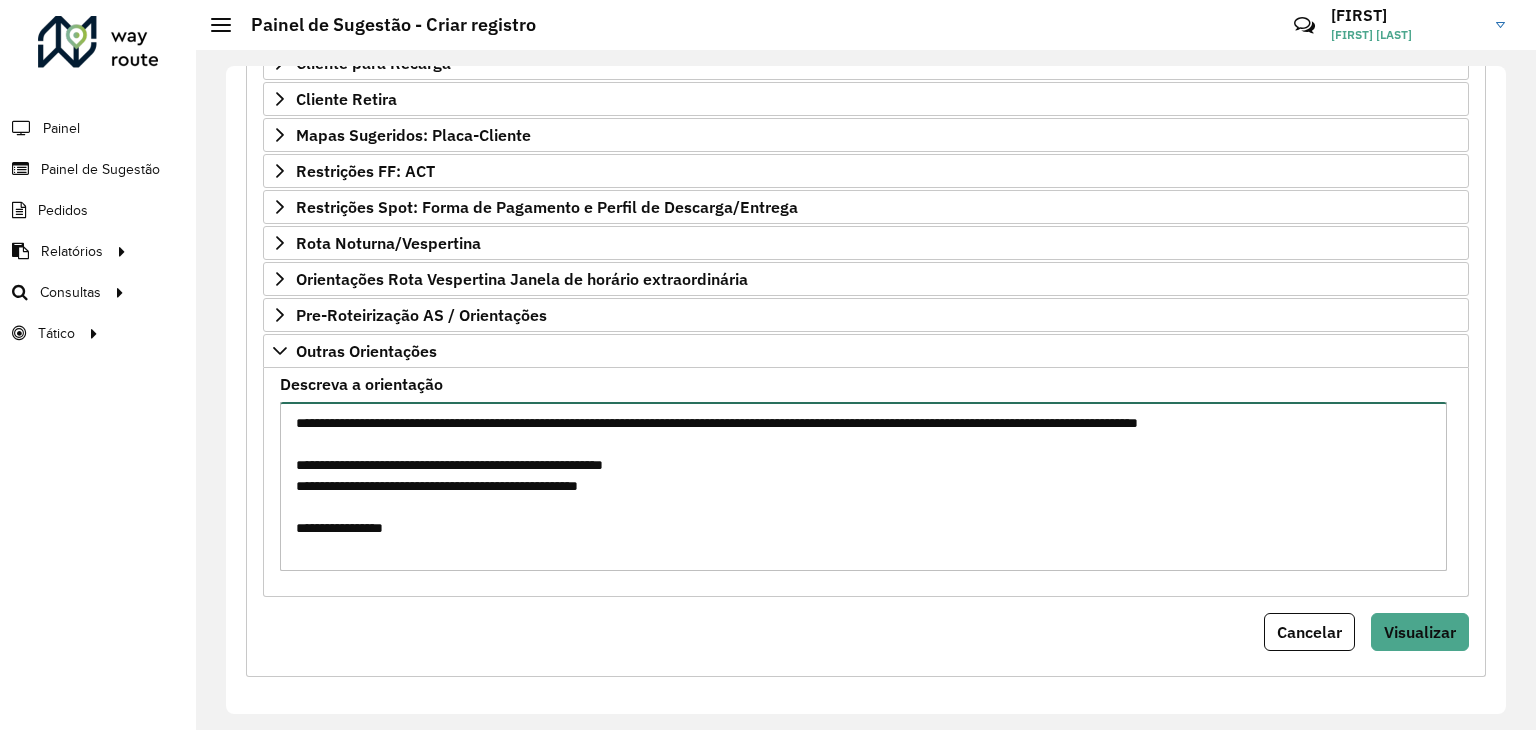 click on "**********" at bounding box center (863, 486) 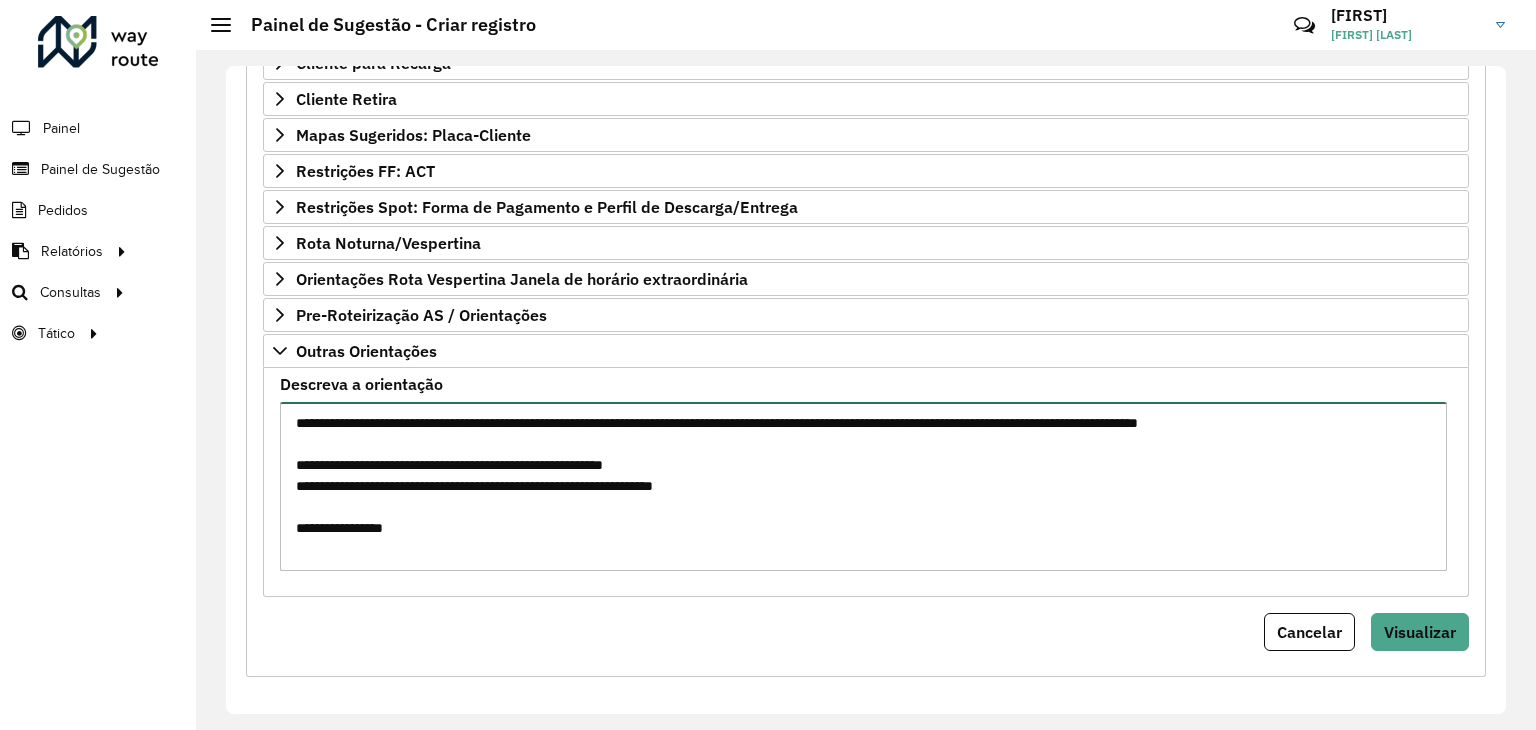 click on "**********" at bounding box center [863, 486] 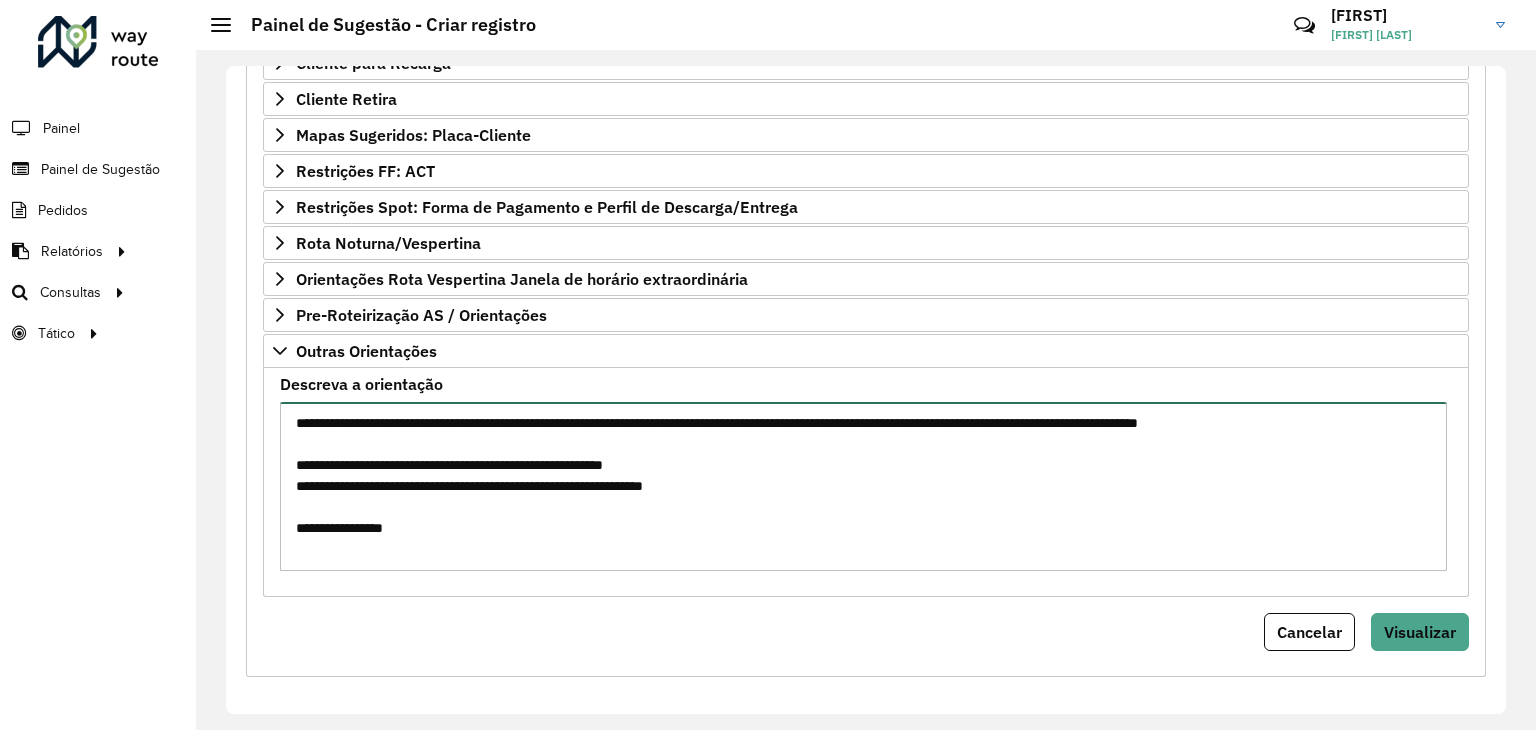 click on "**********" at bounding box center [863, 486] 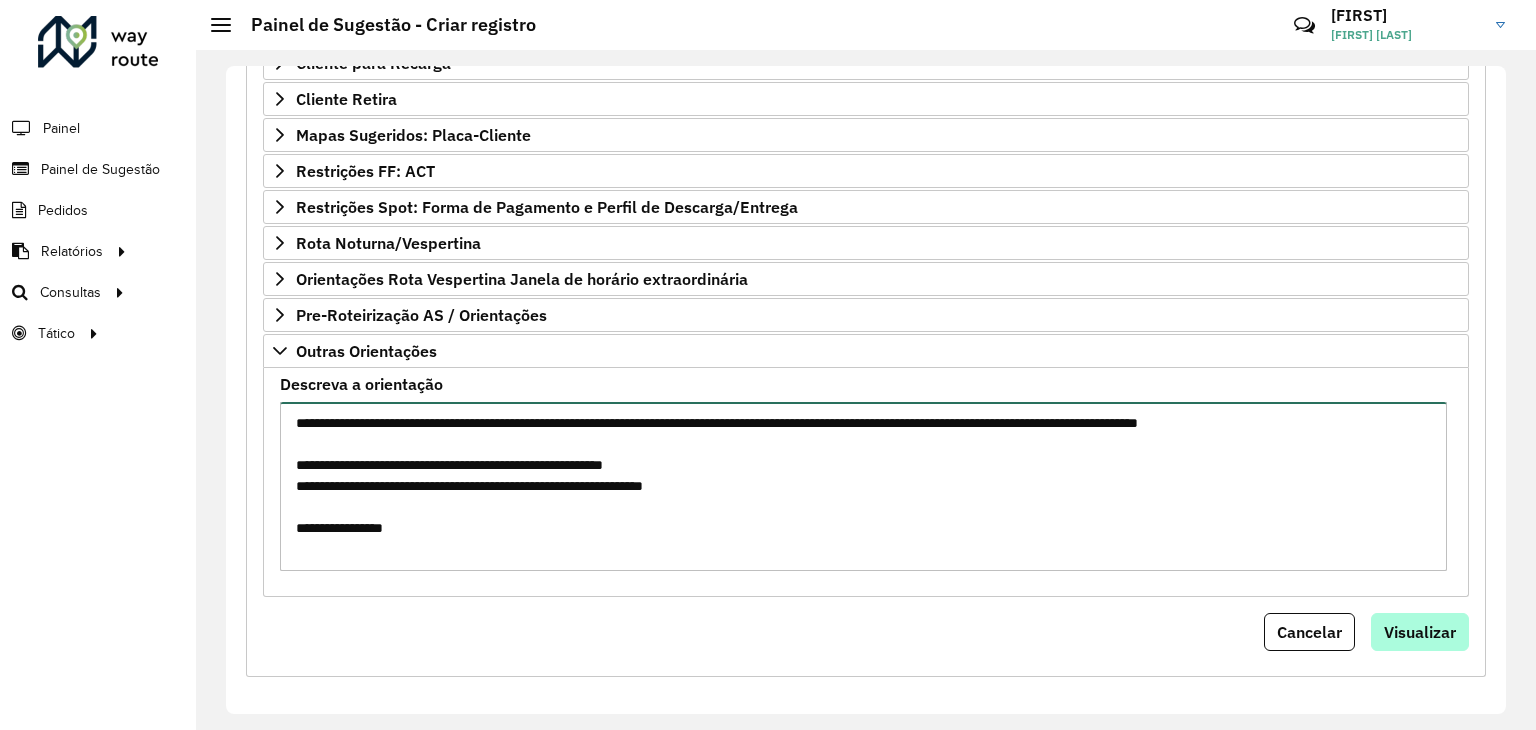 type on "**********" 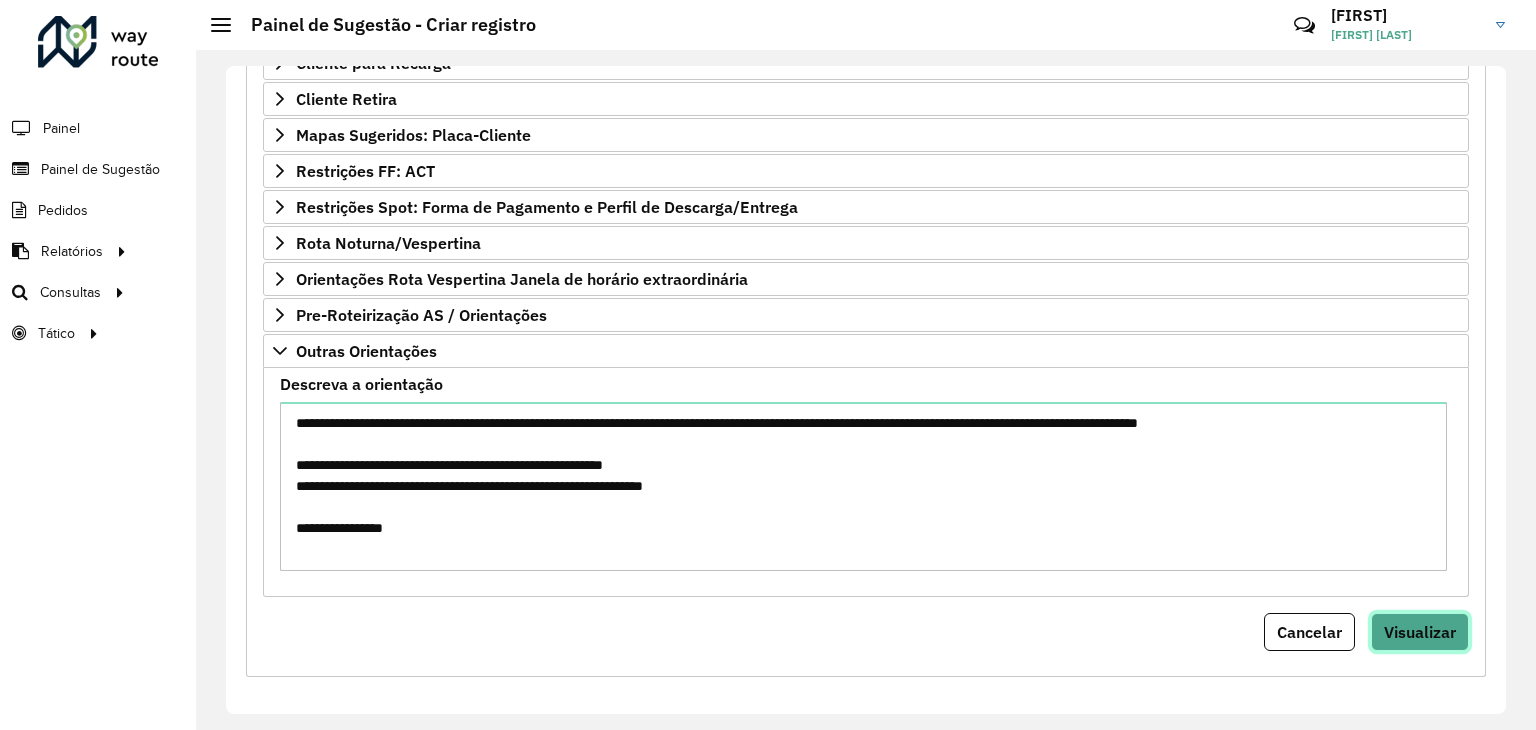 click on "Visualizar" at bounding box center [1420, 632] 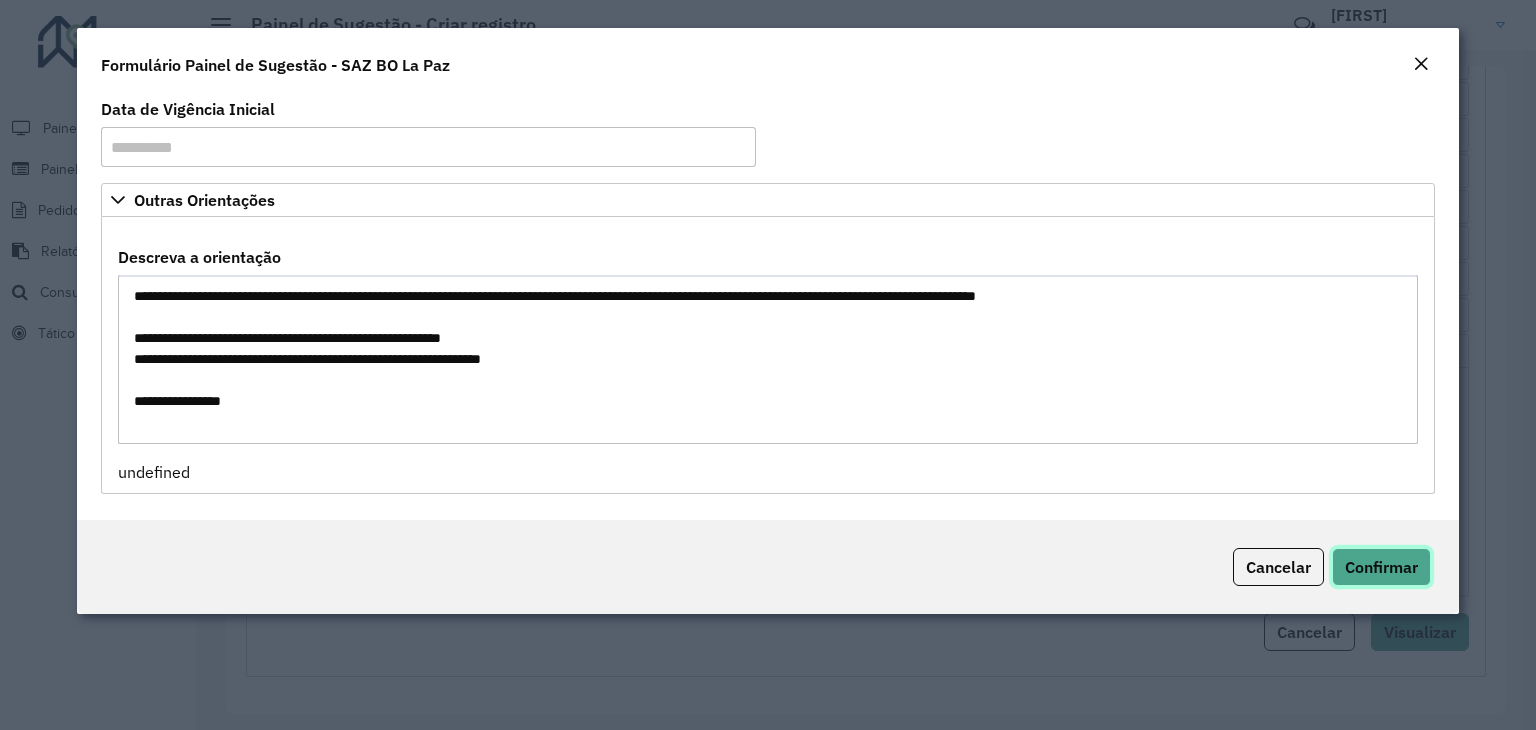 click on "Confirmar" 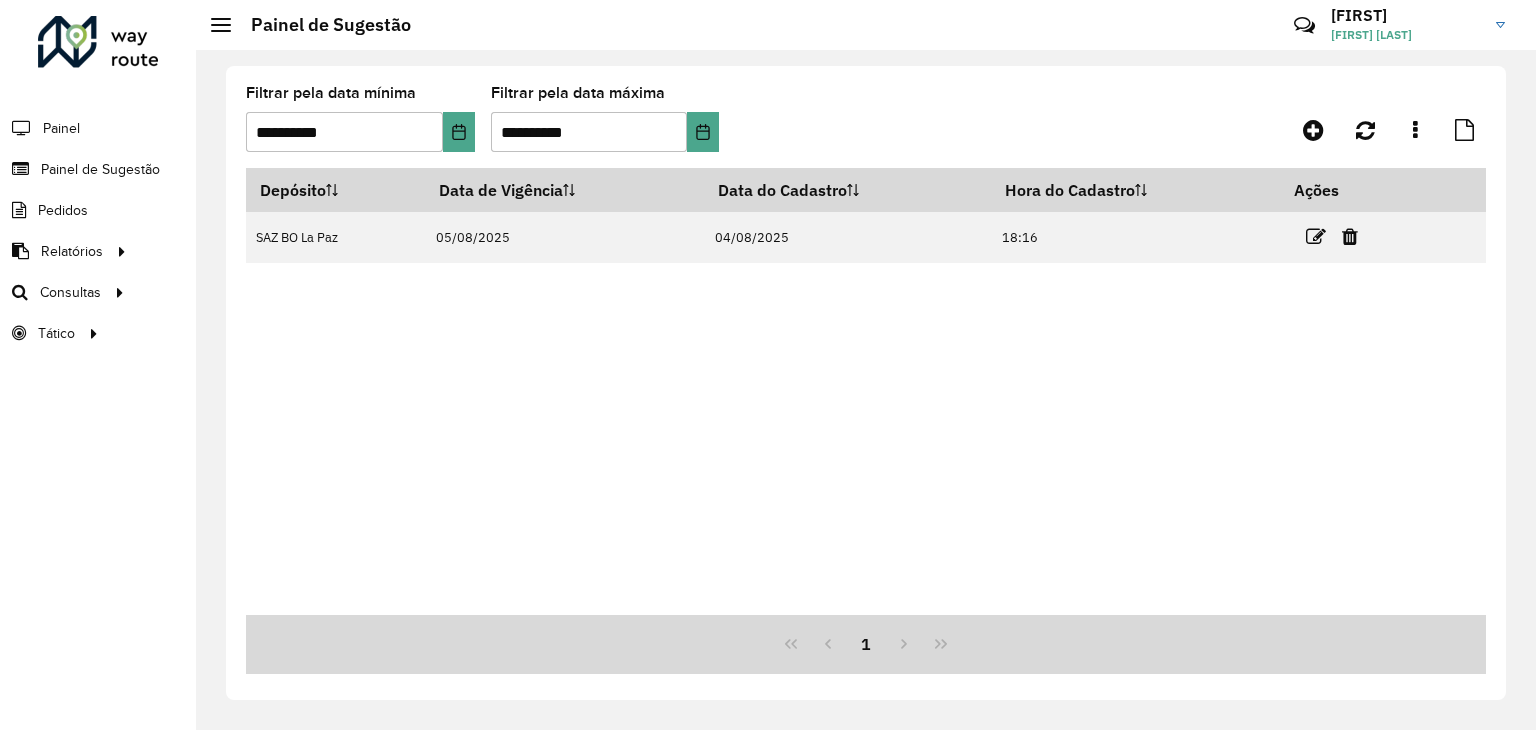 click on "Depósito   Data de Vigência   Data do Cadastro   Hora do Cadastro   Ações   SAZ BO La Paz   05/08/2025   04/08/2025   18:16" at bounding box center [866, 391] 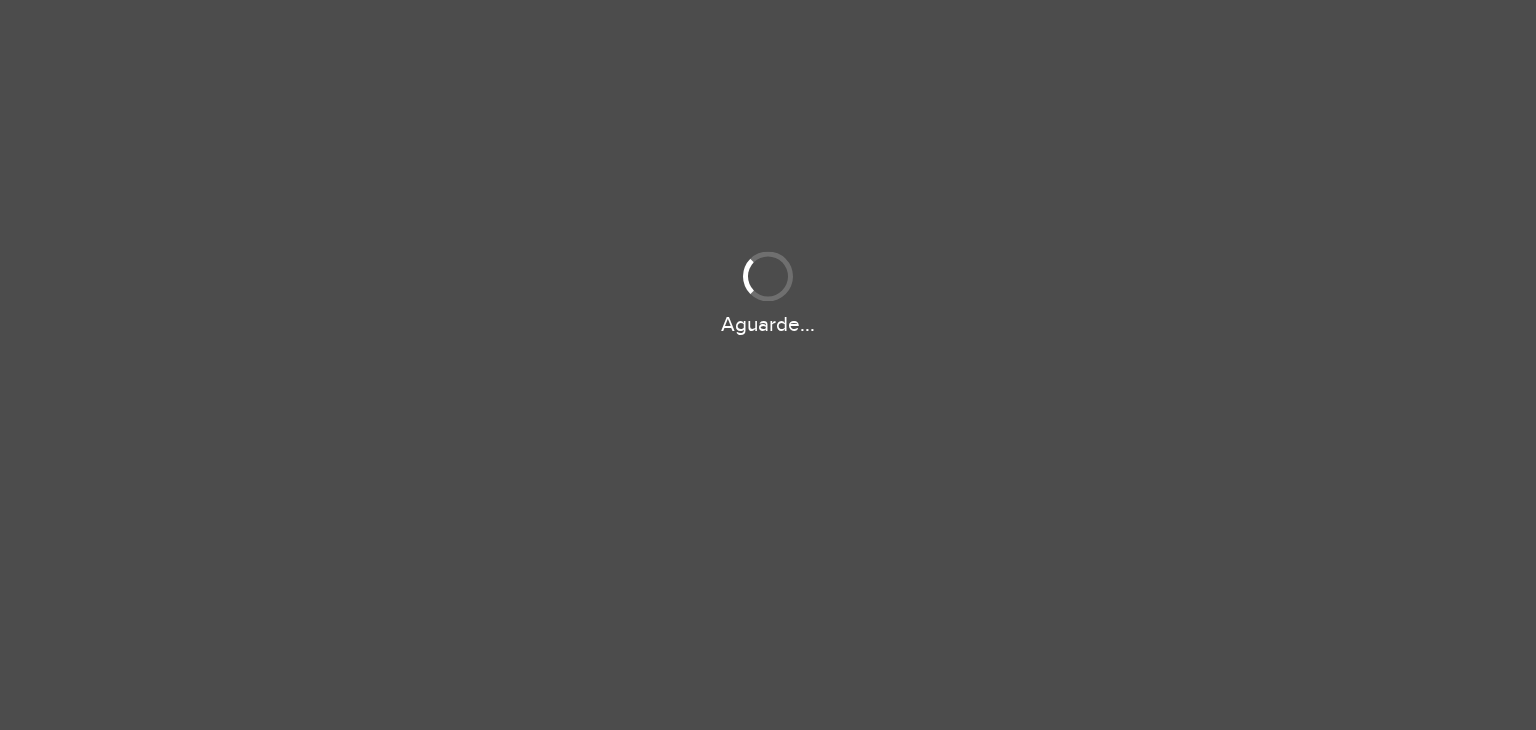 scroll, scrollTop: 0, scrollLeft: 0, axis: both 